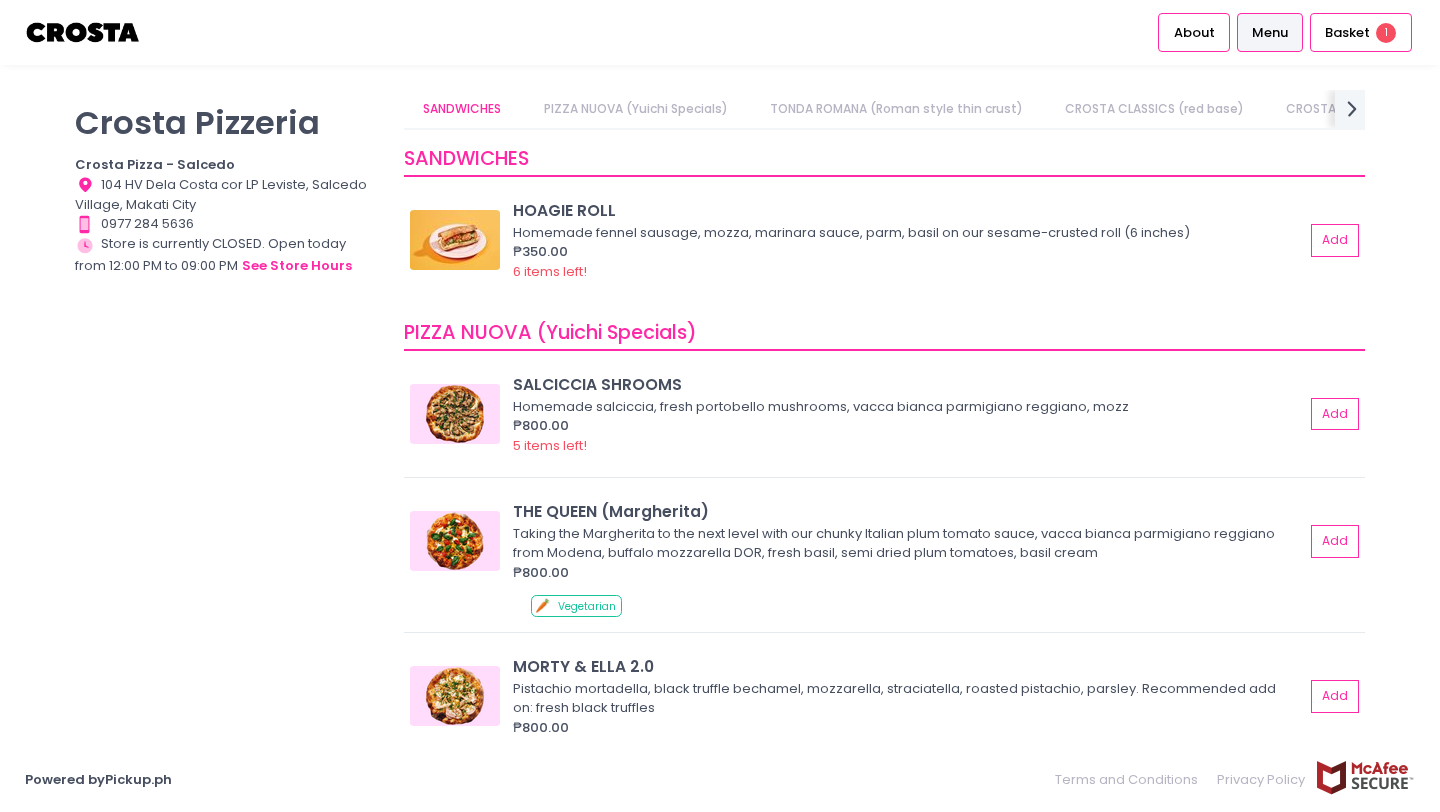 scroll, scrollTop: 0, scrollLeft: 0, axis: both 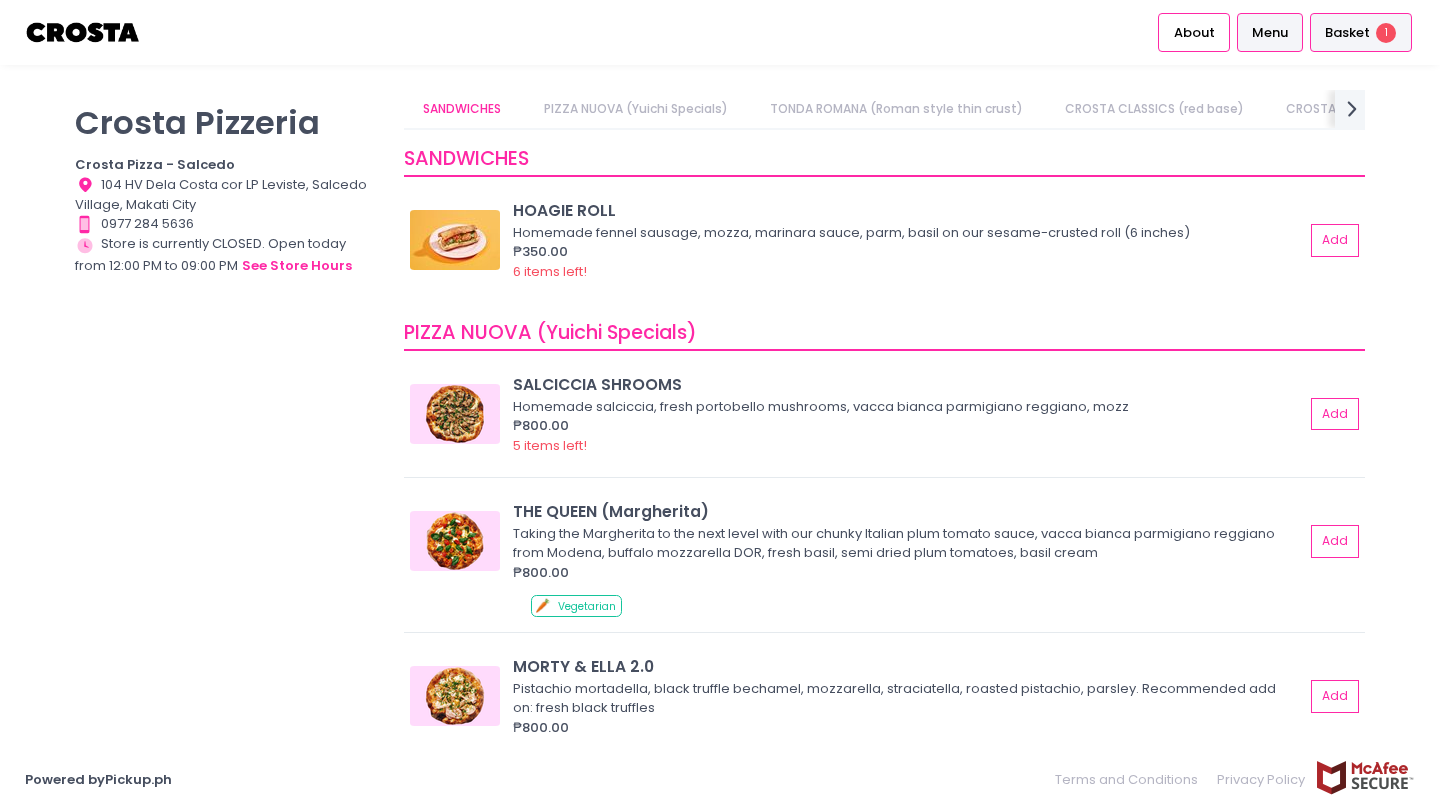 click on "Basket 1" at bounding box center [1361, 32] 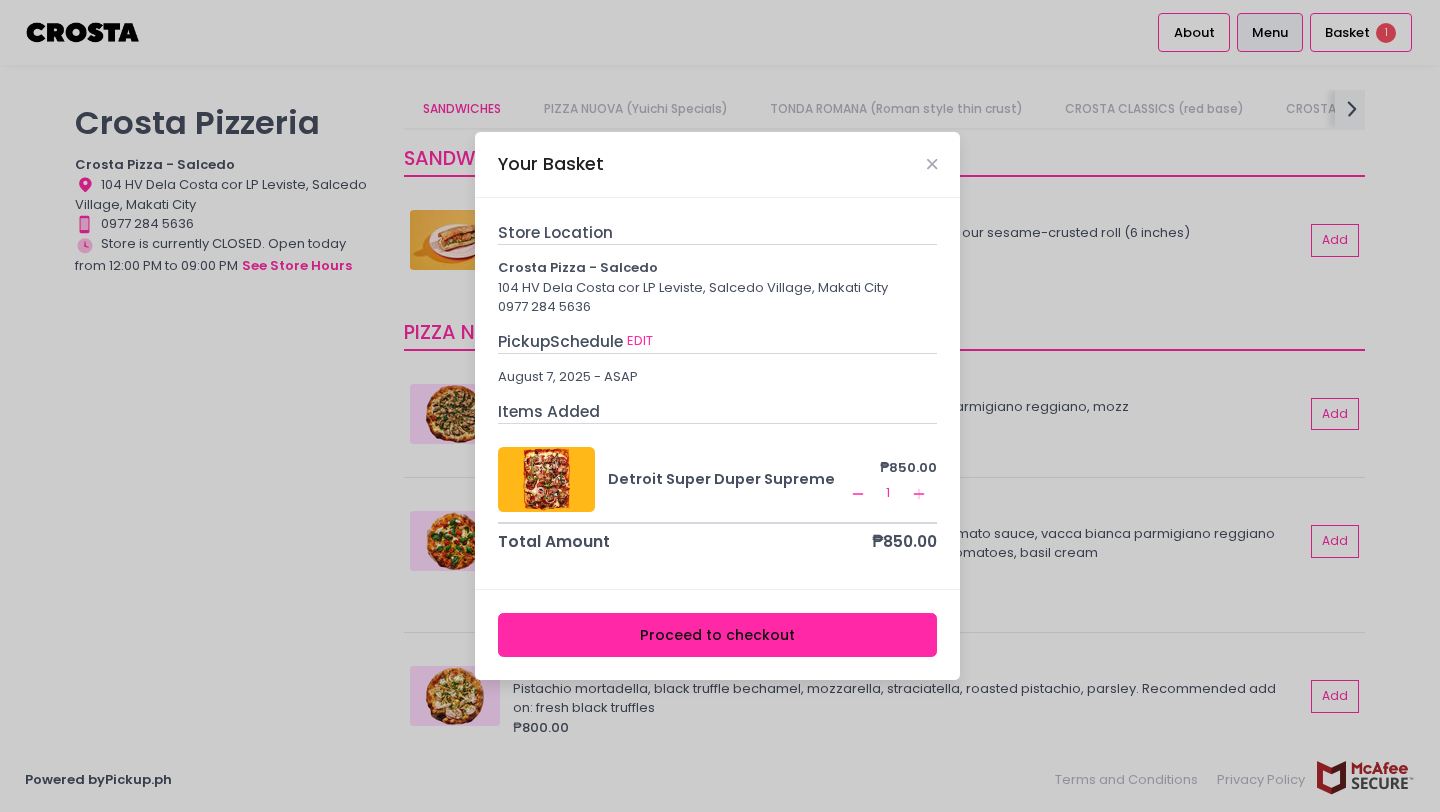 click on "Your Basket Store Location Crosta Pizza - Salcedo 104 HV Dela Costa cor LP Leviste, Salcedo Village, Makati City [PHONE] Pickup  Schedule EDIT   August 7, 2025    - ASAP    Items Added Detroit Super Duper Supreme   ₱850.00 Remove Created with Sketch. 1 Add Created with Sketch. Total Amount ₱850.00 Proceed to checkout" at bounding box center [720, 406] 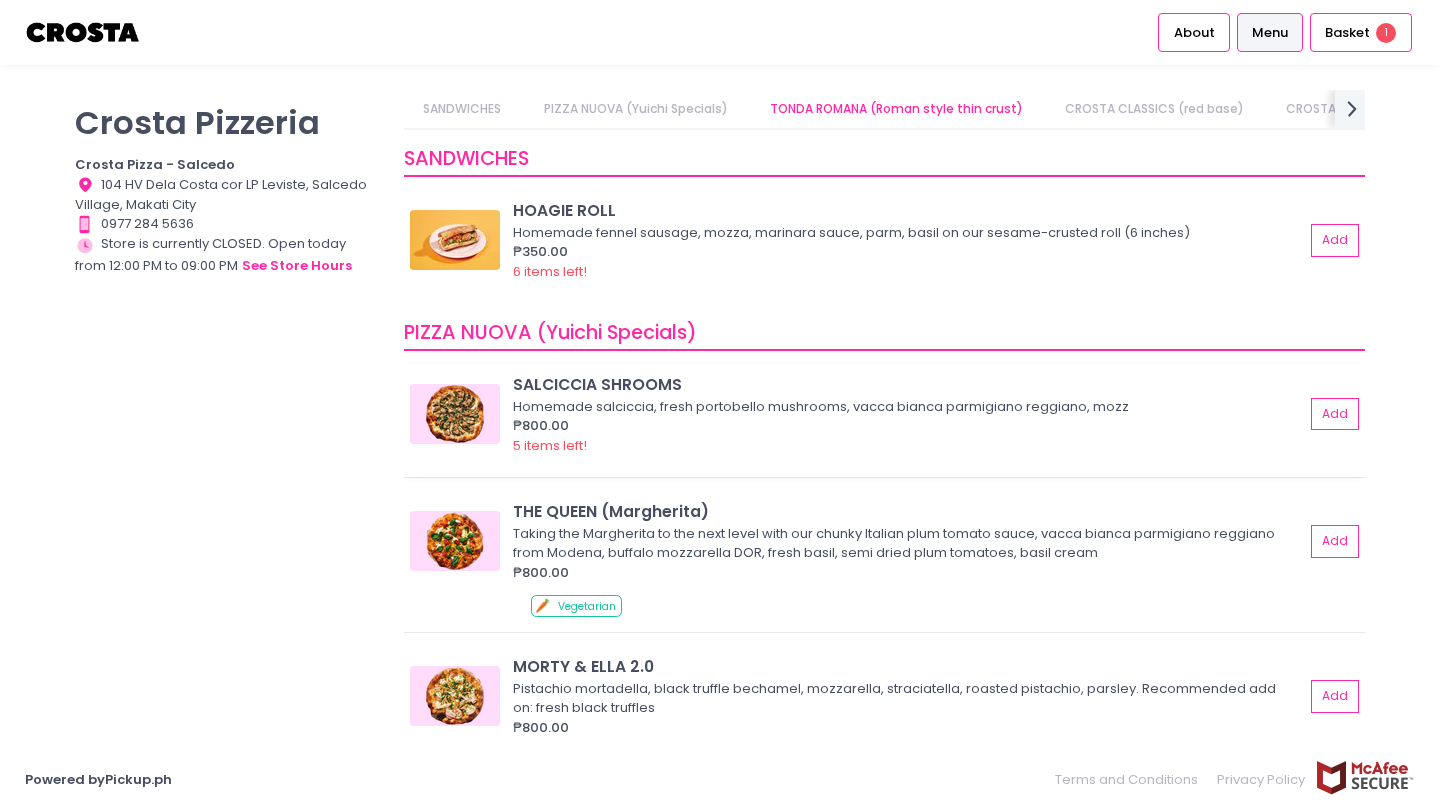 scroll, scrollTop: 943, scrollLeft: 0, axis: vertical 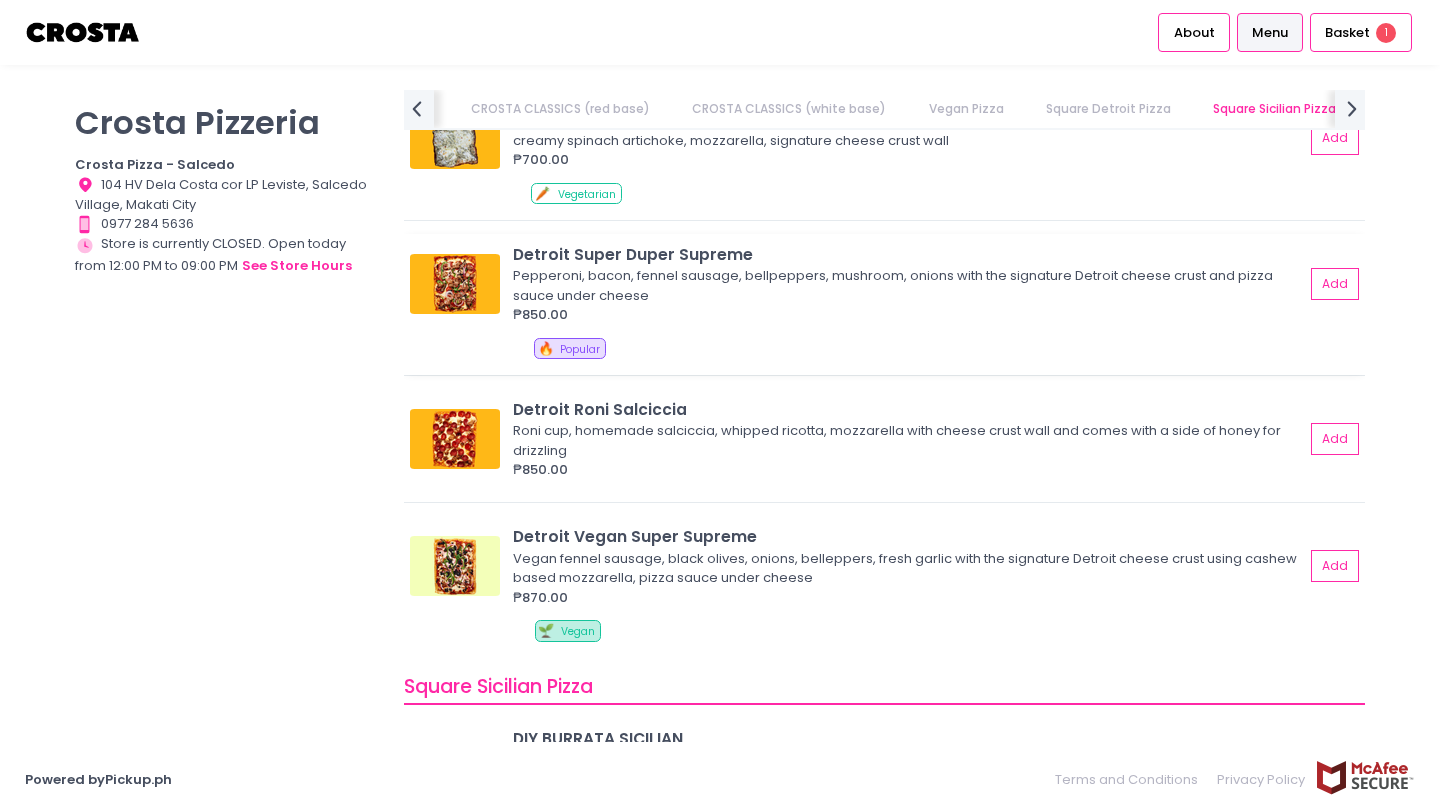 click on "Pepperoni, bacon, fennel sausage, bellpeppers, mushroom, onions with the signature Detroit cheese crust and pizza sauce under cheese" at bounding box center [905, 285] 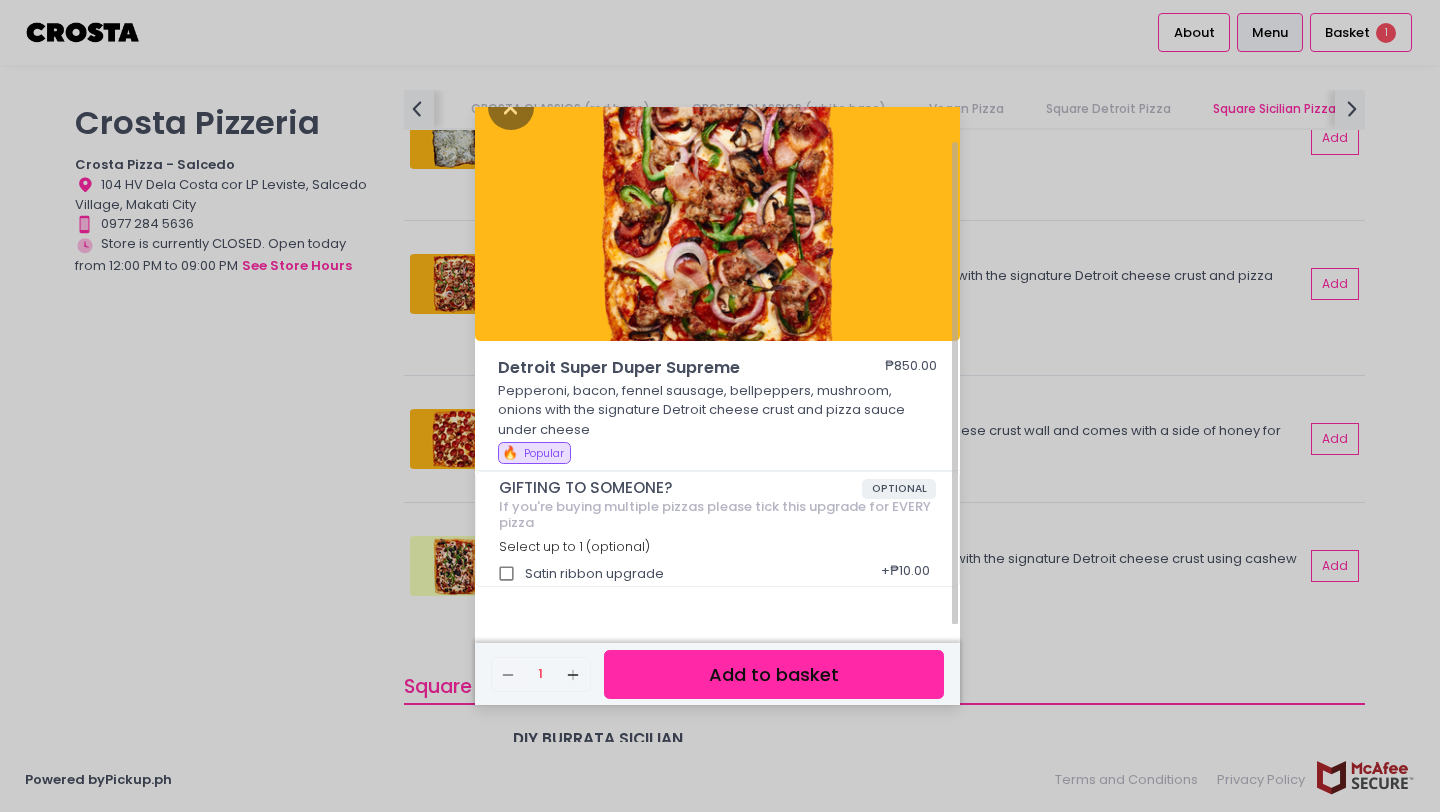 click on "Detroit Super Duper Supreme   ₱850.00 Pepperoni, bacon, fennel sausage, bellpeppers, mushroom, onions with the signature Detroit cheese crust and pizza sauce under cheese 🔥 Popular GIFTING TO SOMEONE? OPTIONAL If you're buying multiple pizzas please tick this upgrade for EVERY pizza  Select up to    1 (optional) Satin ribbon upgrade    +  ₱10.00 Remove Created with Sketch. 1 Add Created with Sketch. Add to basket" at bounding box center [720, 406] 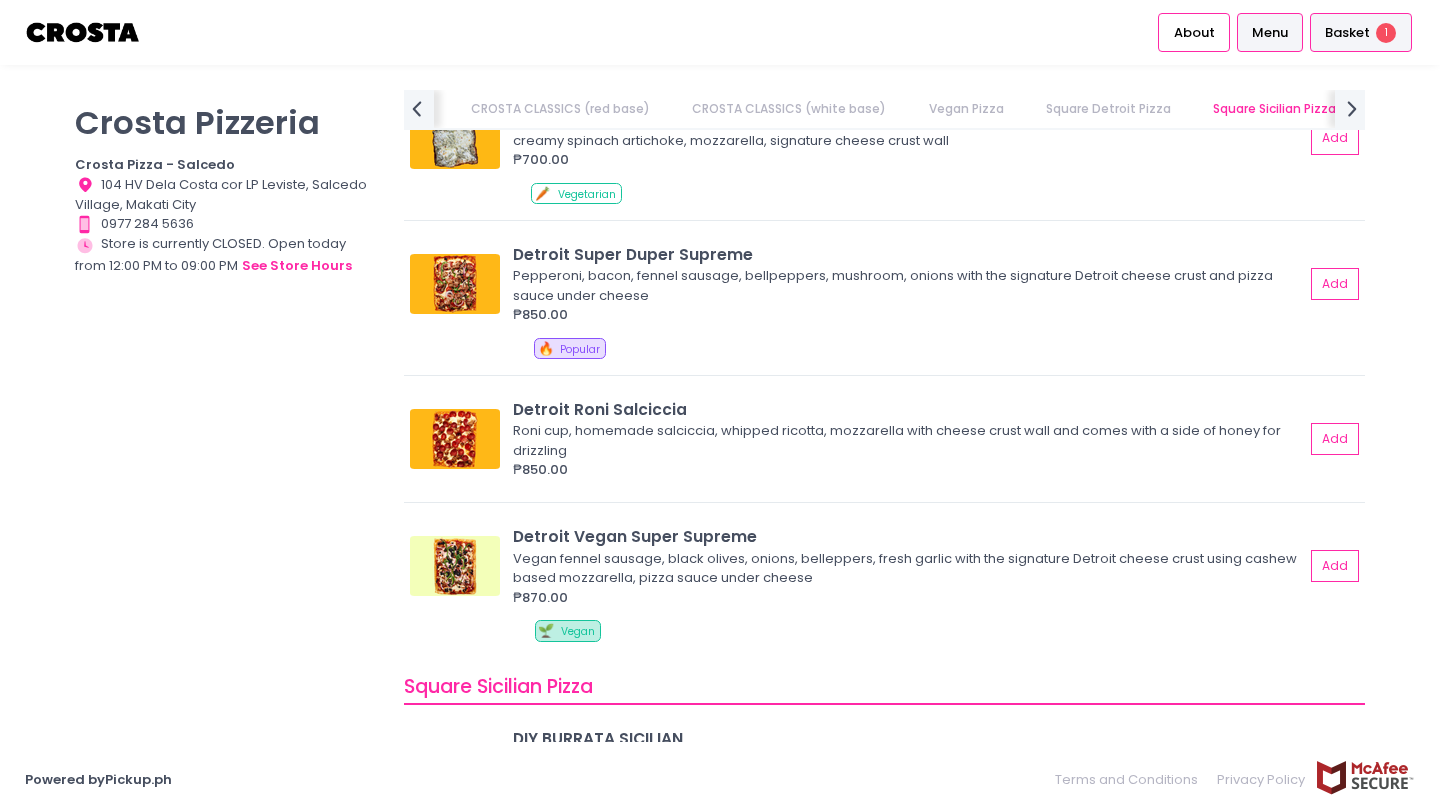 click on "Basket" at bounding box center (1347, 33) 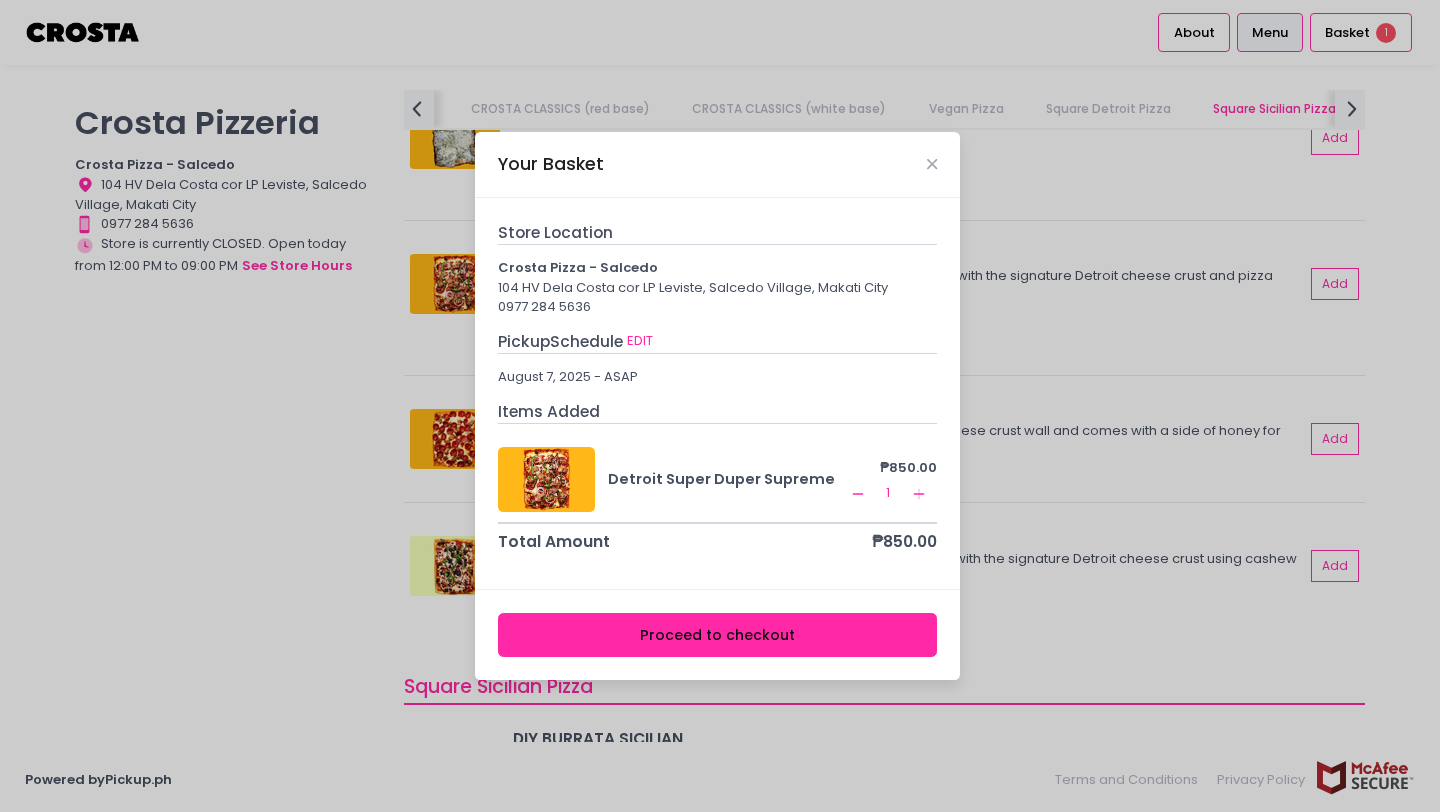 click on "Proceed to checkout" at bounding box center [718, 635] 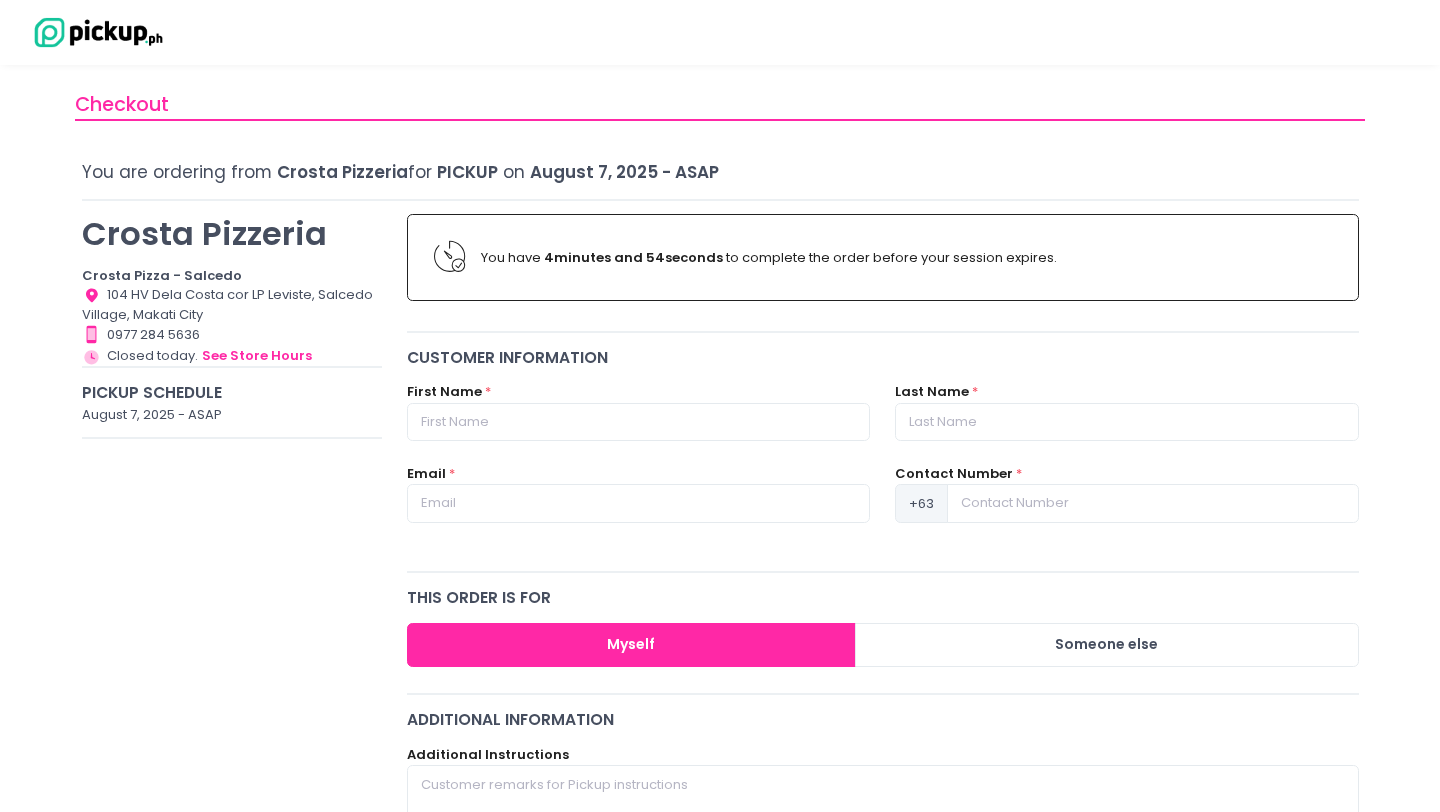 scroll, scrollTop: 16, scrollLeft: 0, axis: vertical 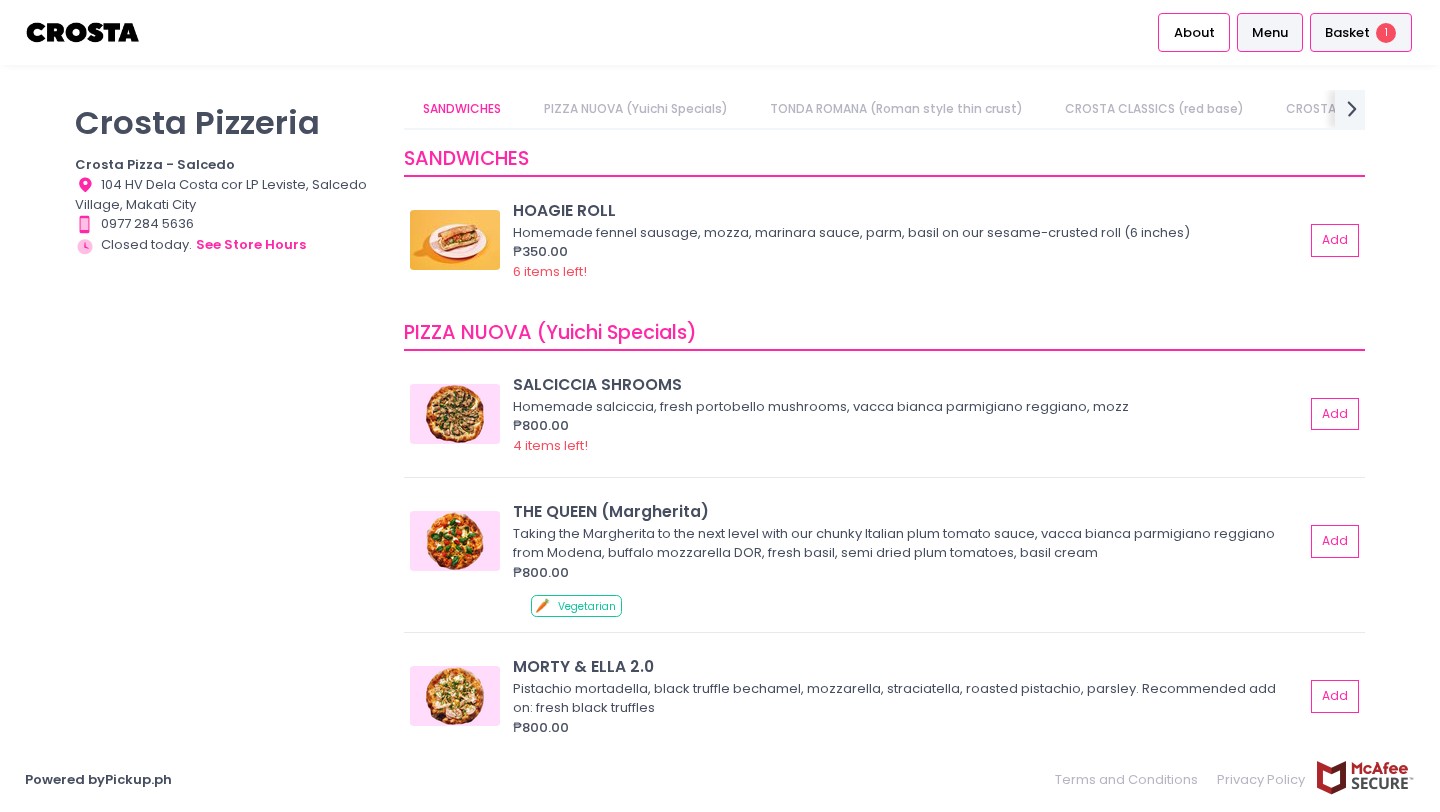 click on "1" at bounding box center [1386, 33] 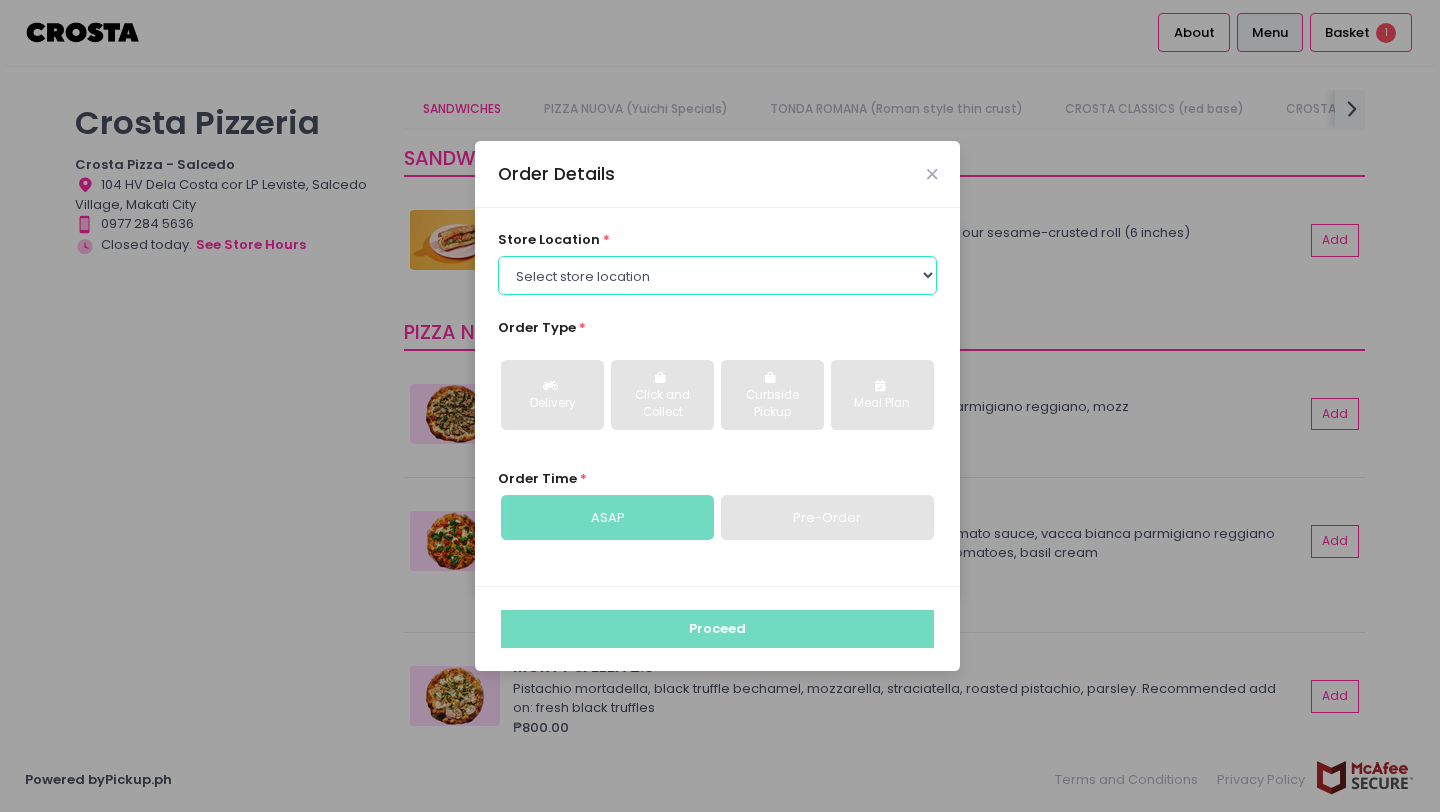 click on "Select store location Crosta Pizza - Salcedo  Crosta Pizza - San Juan" at bounding box center (718, 275) 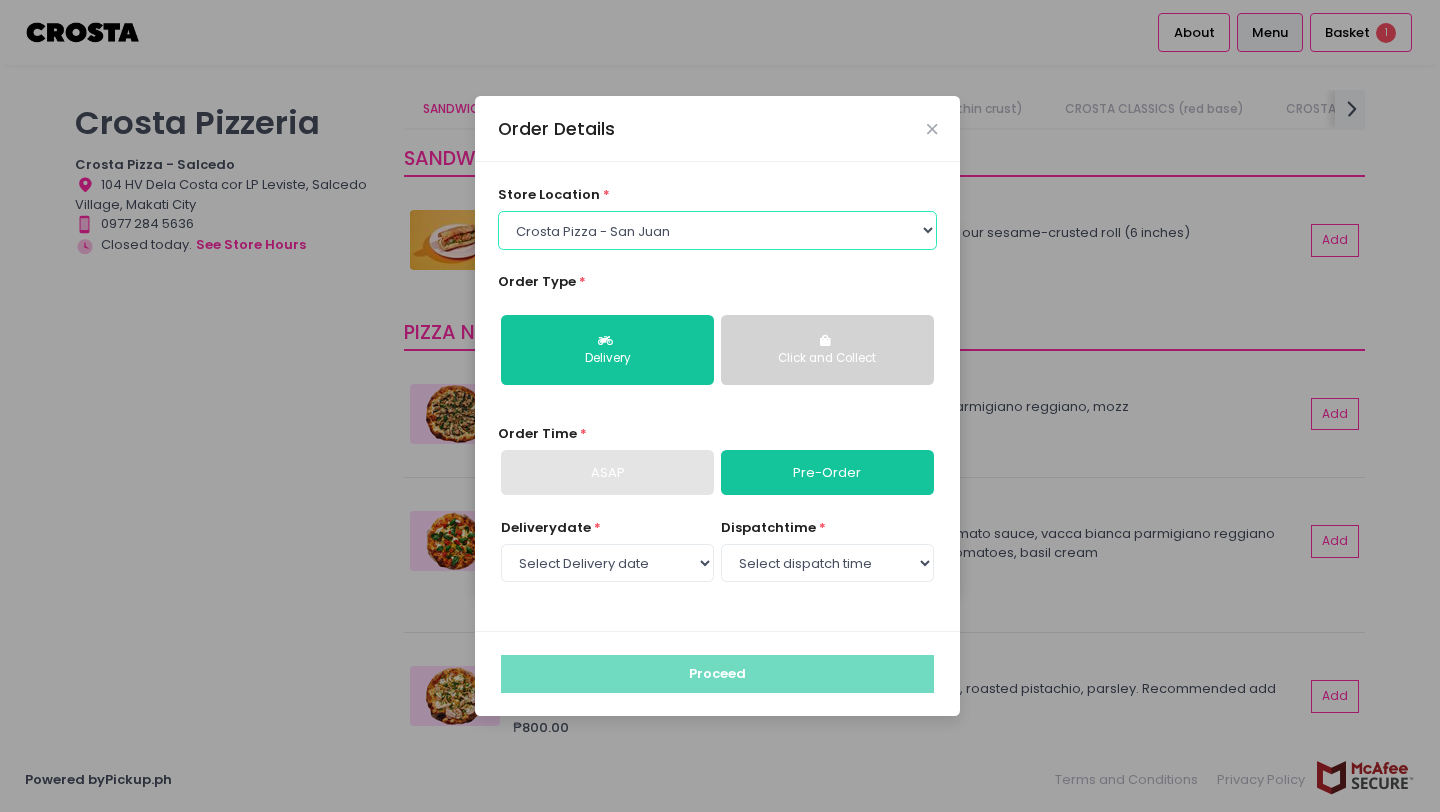 click on "Select store location Crosta Pizza - Salcedo  Crosta Pizza - San Juan" at bounding box center [718, 230] 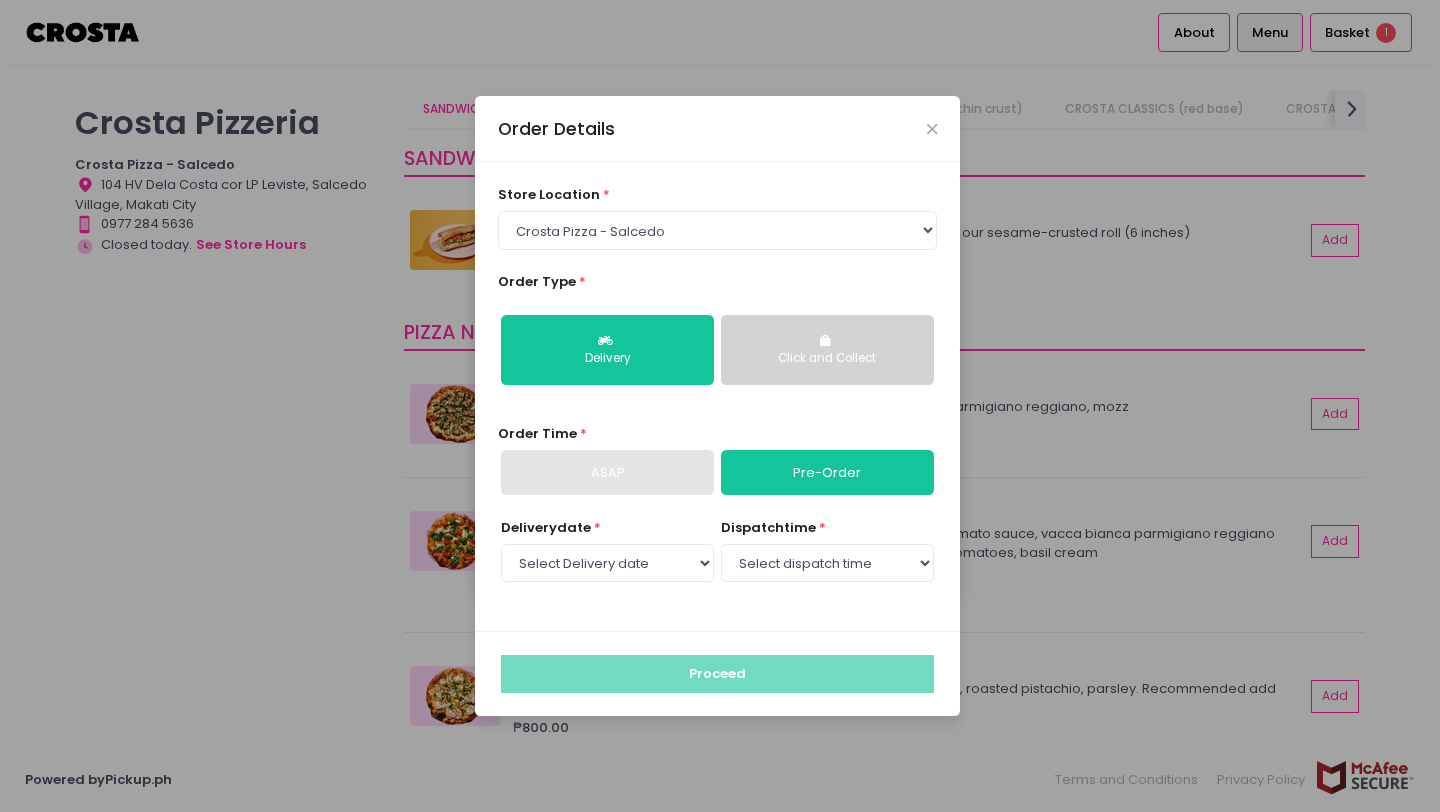click on "Order Details store location   * Select store location Crosta Pizza - Salcedo  Crosta Pizza - San Juan  Order Type   *  Delivery   Click and Collect  Order Time   * ASAP Pre-Order Delivery  date   *    Select Delivery date Friday, Aug 8th Saturday, Aug 9th dispatch  time   *    Select dispatch time Proceed" at bounding box center [720, 406] 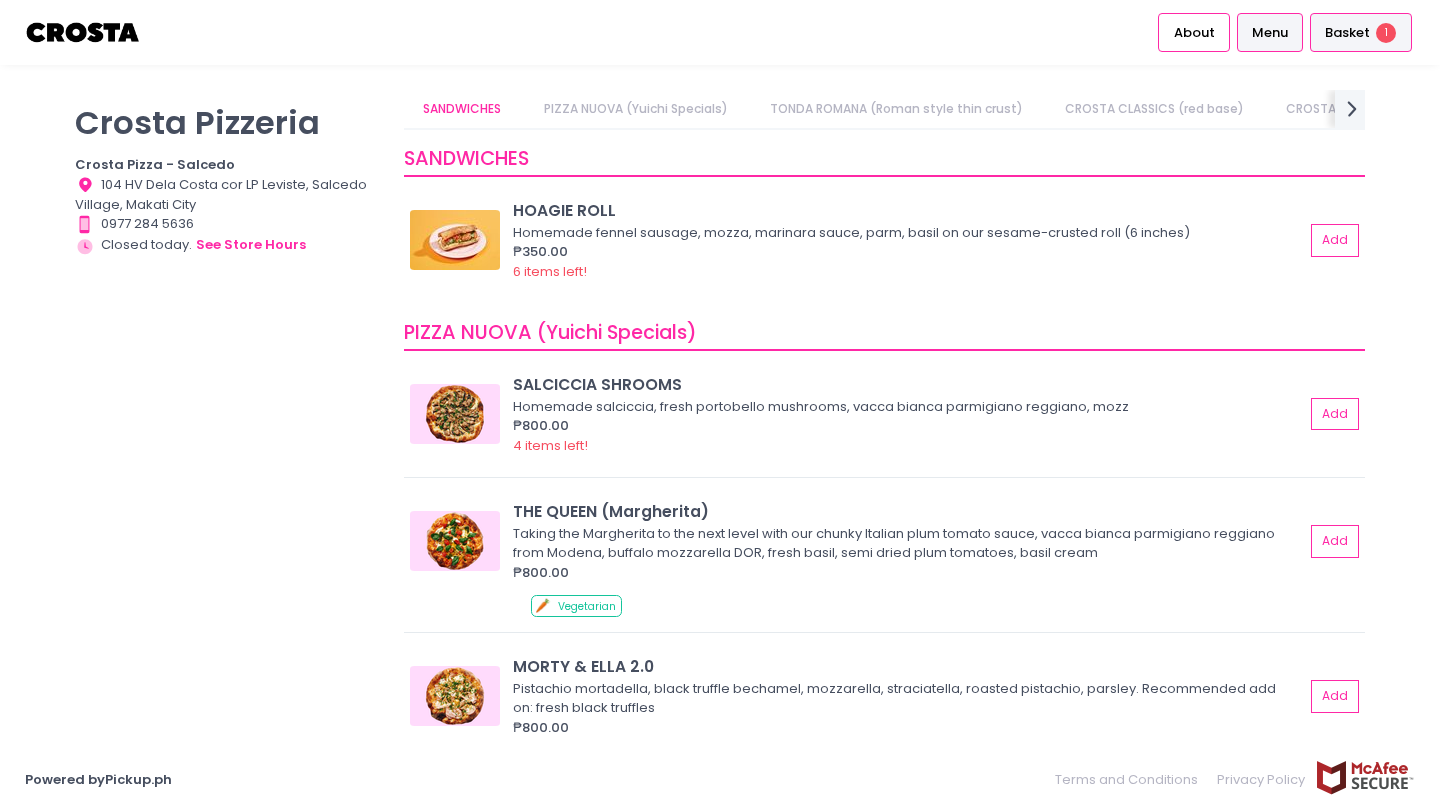 click on "Basket 1" at bounding box center [1361, 32] 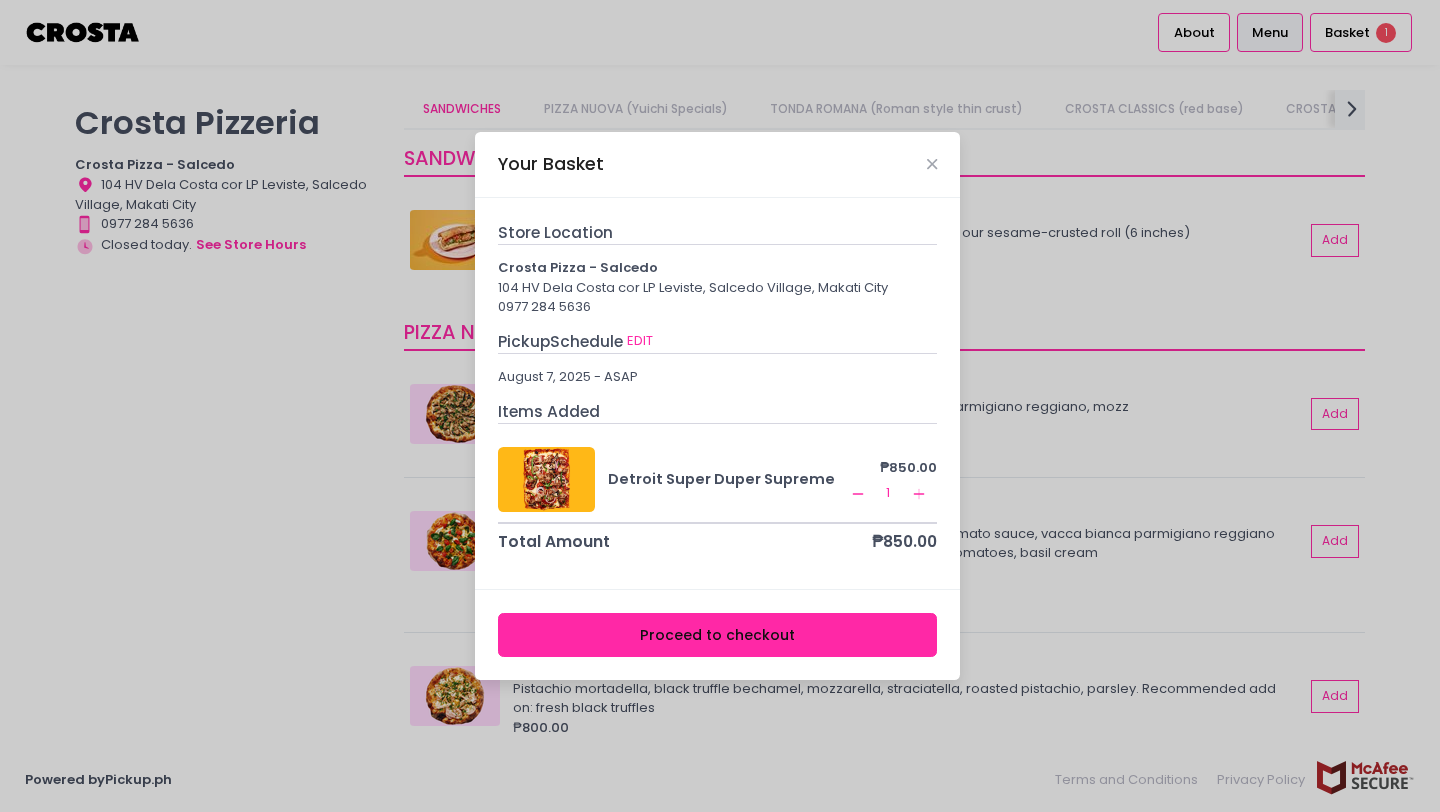 click on "104 HV Dela Costa cor LP Leviste, Salcedo Village, Makati City" at bounding box center [718, 288] 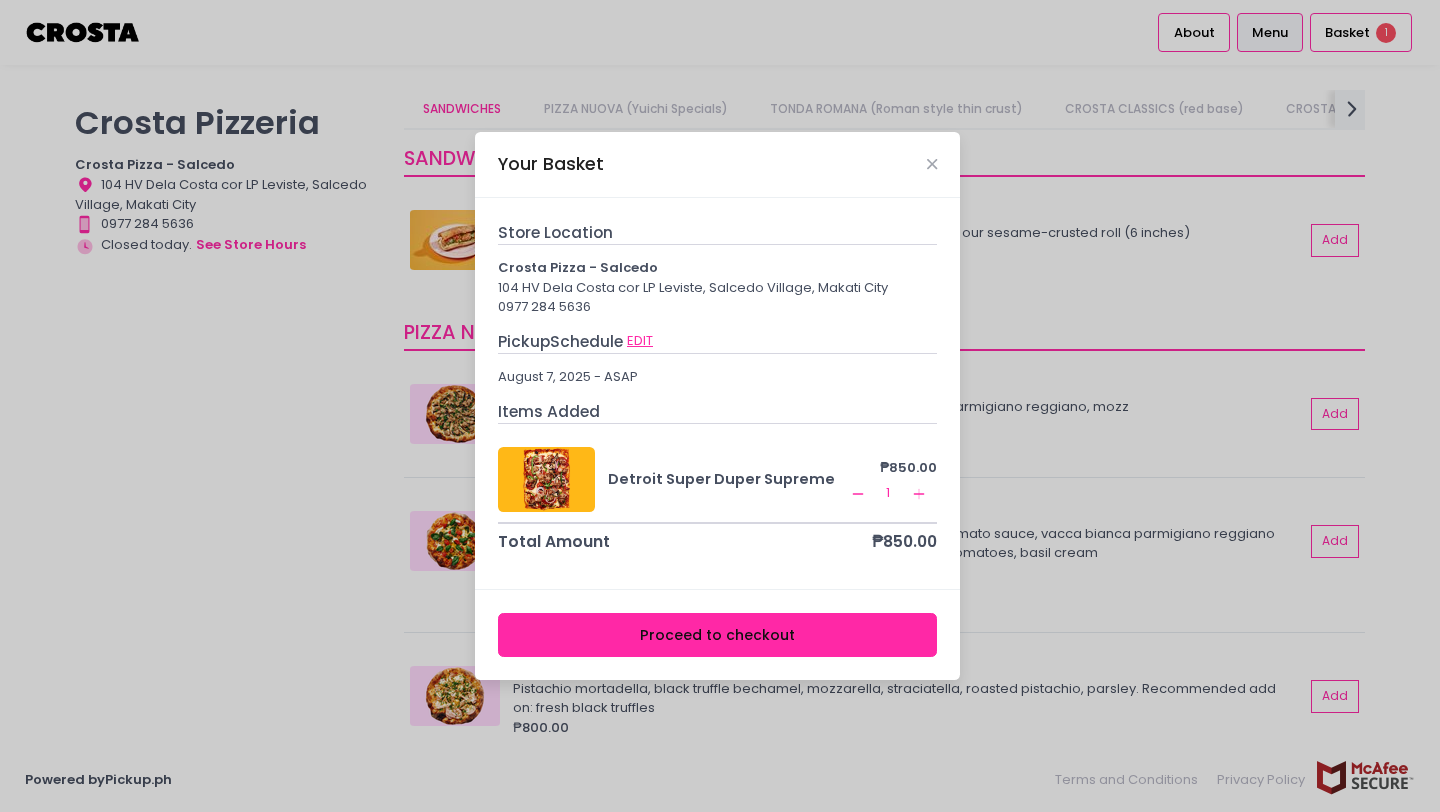 click on "EDIT" at bounding box center (640, 341) 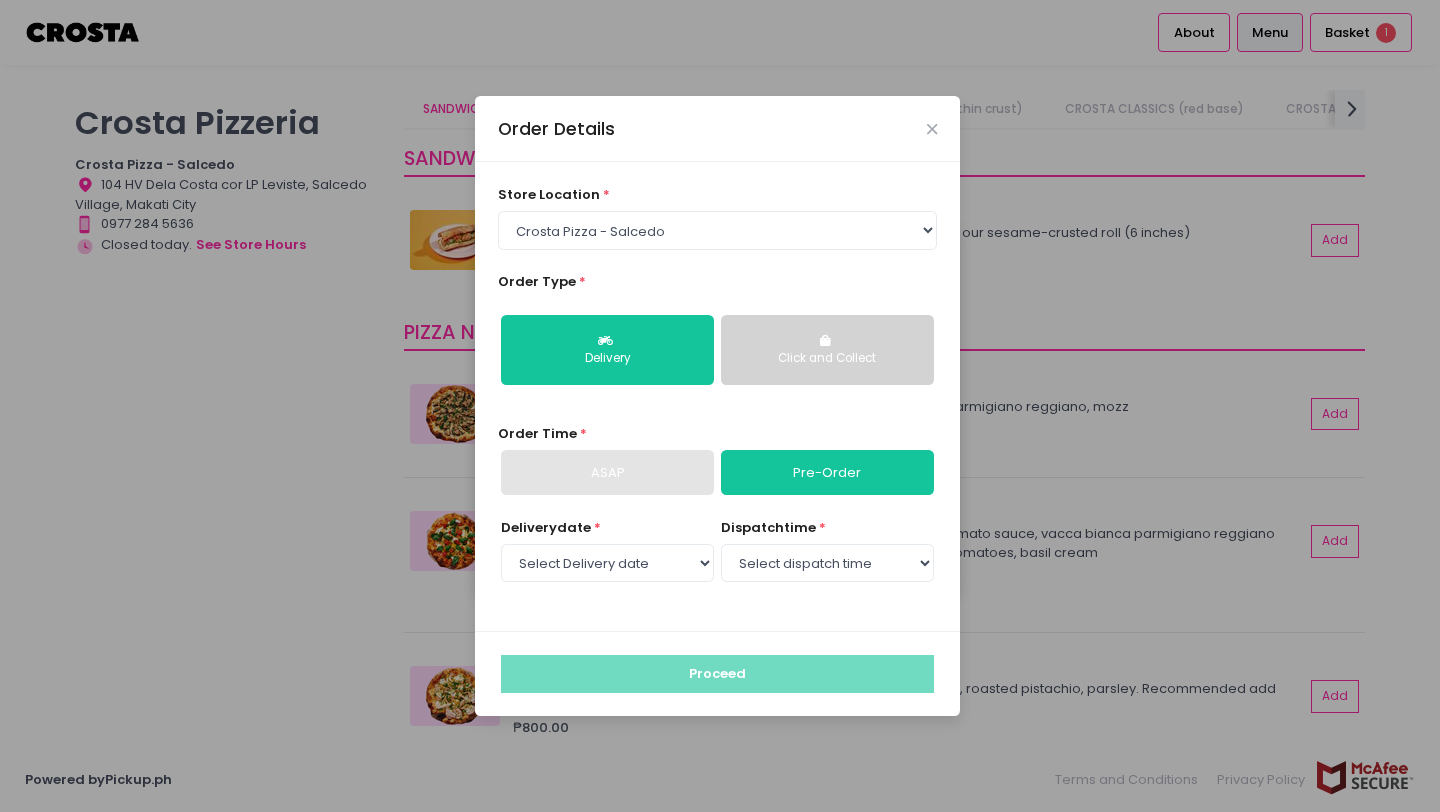 click on "Click and Collect" at bounding box center (827, 350) 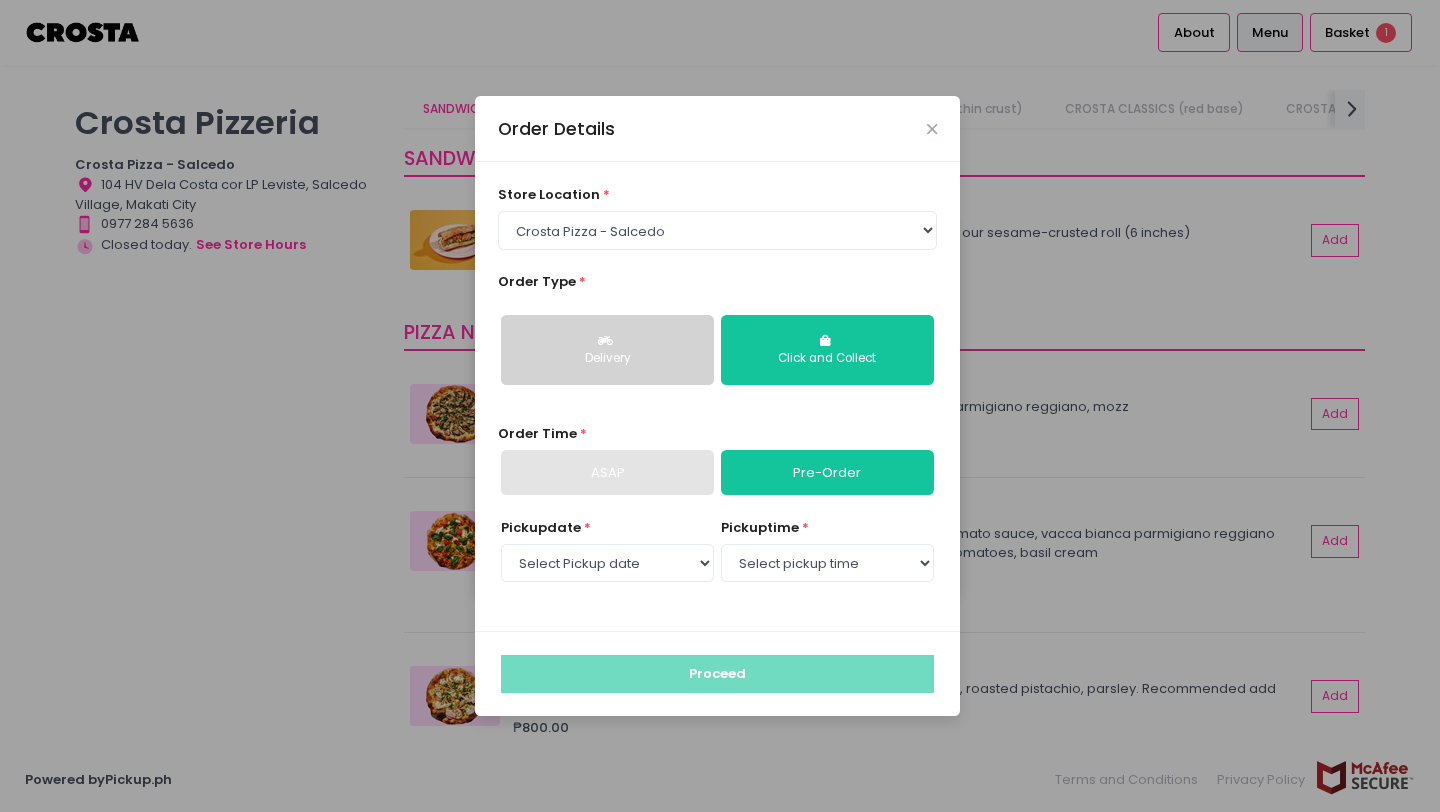 click on "Delivery" at bounding box center (607, 359) 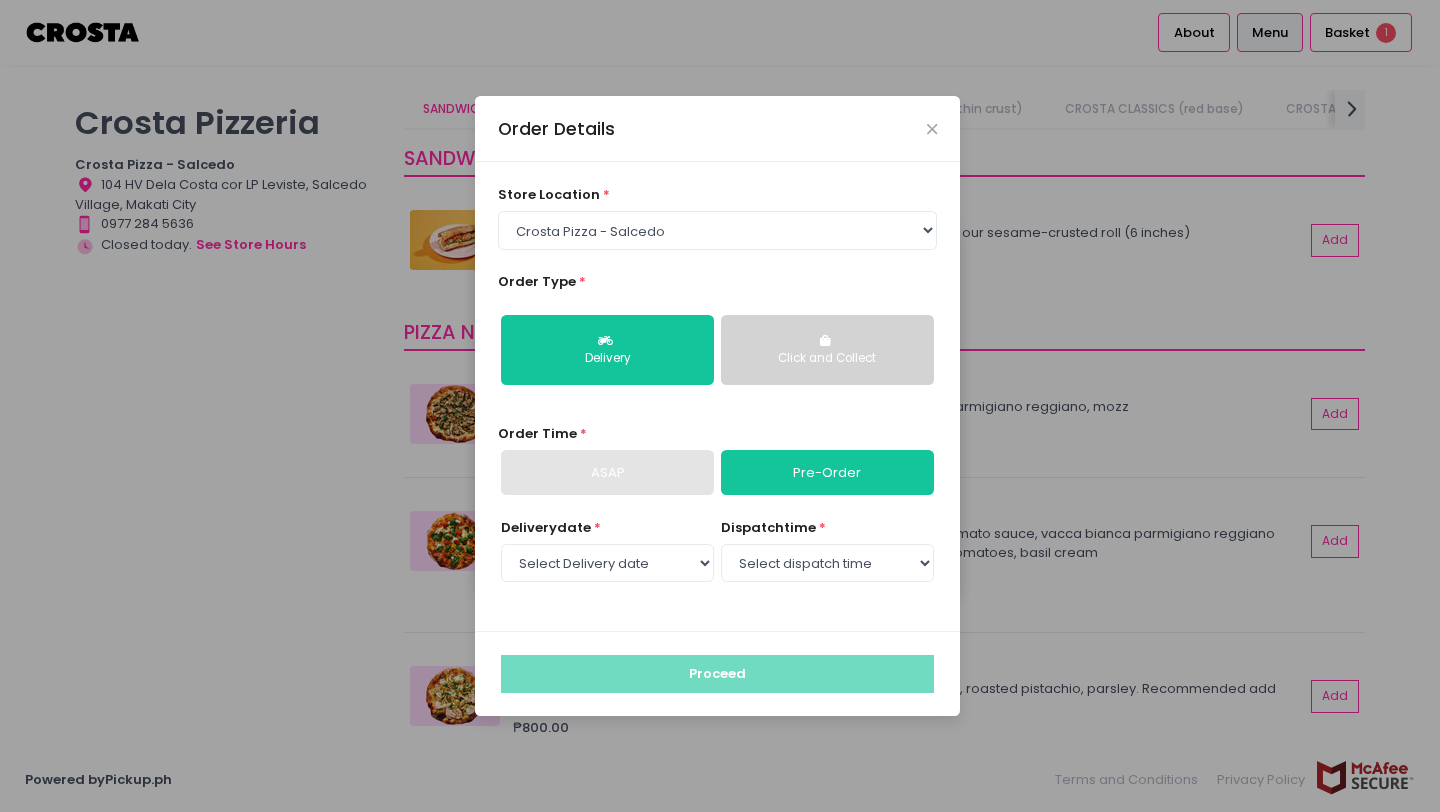 click on "ASAP" at bounding box center (607, 473) 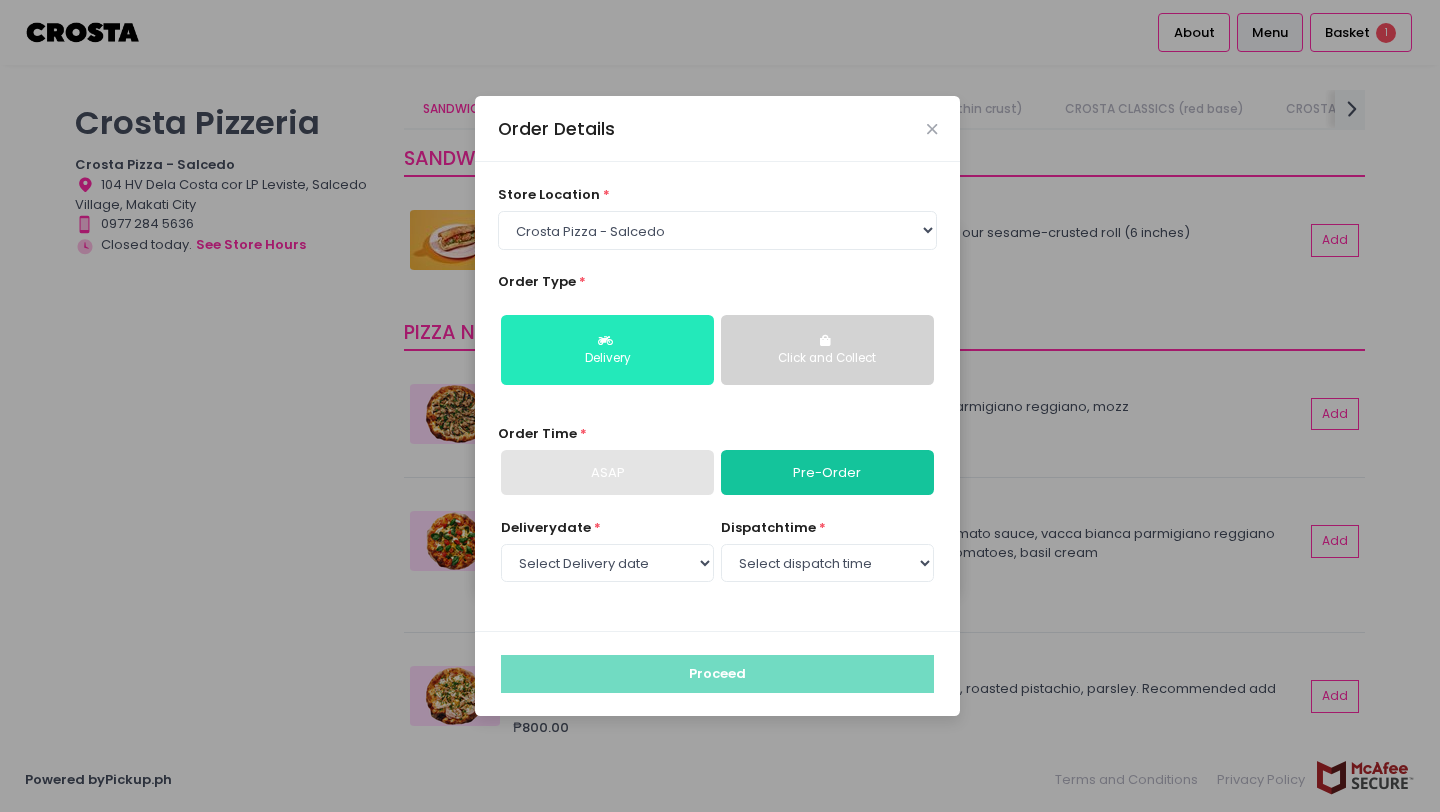 click on "Delivery" at bounding box center (607, 359) 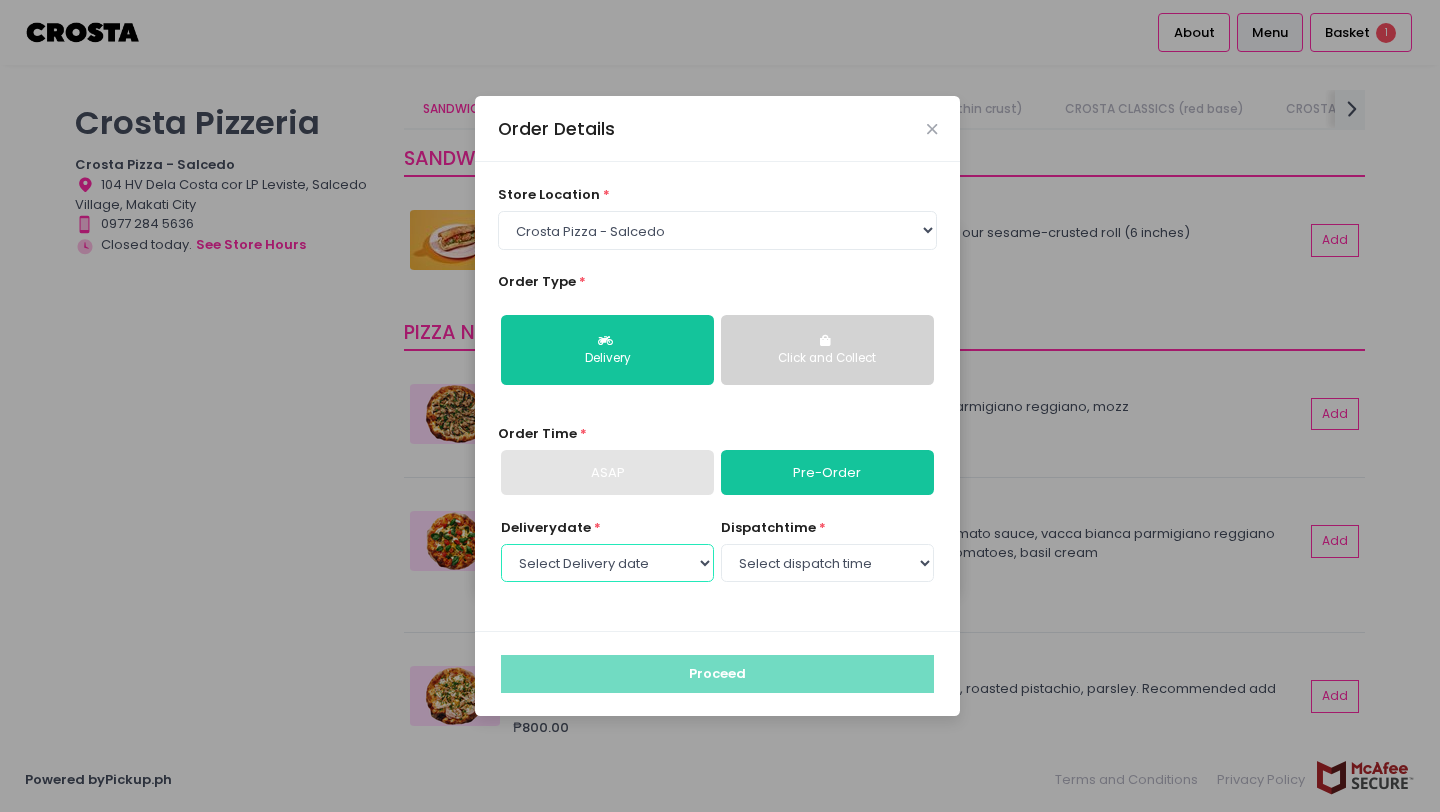 click on "Select Delivery date Friday, Aug 8th Saturday, Aug 9th" at bounding box center [607, 563] 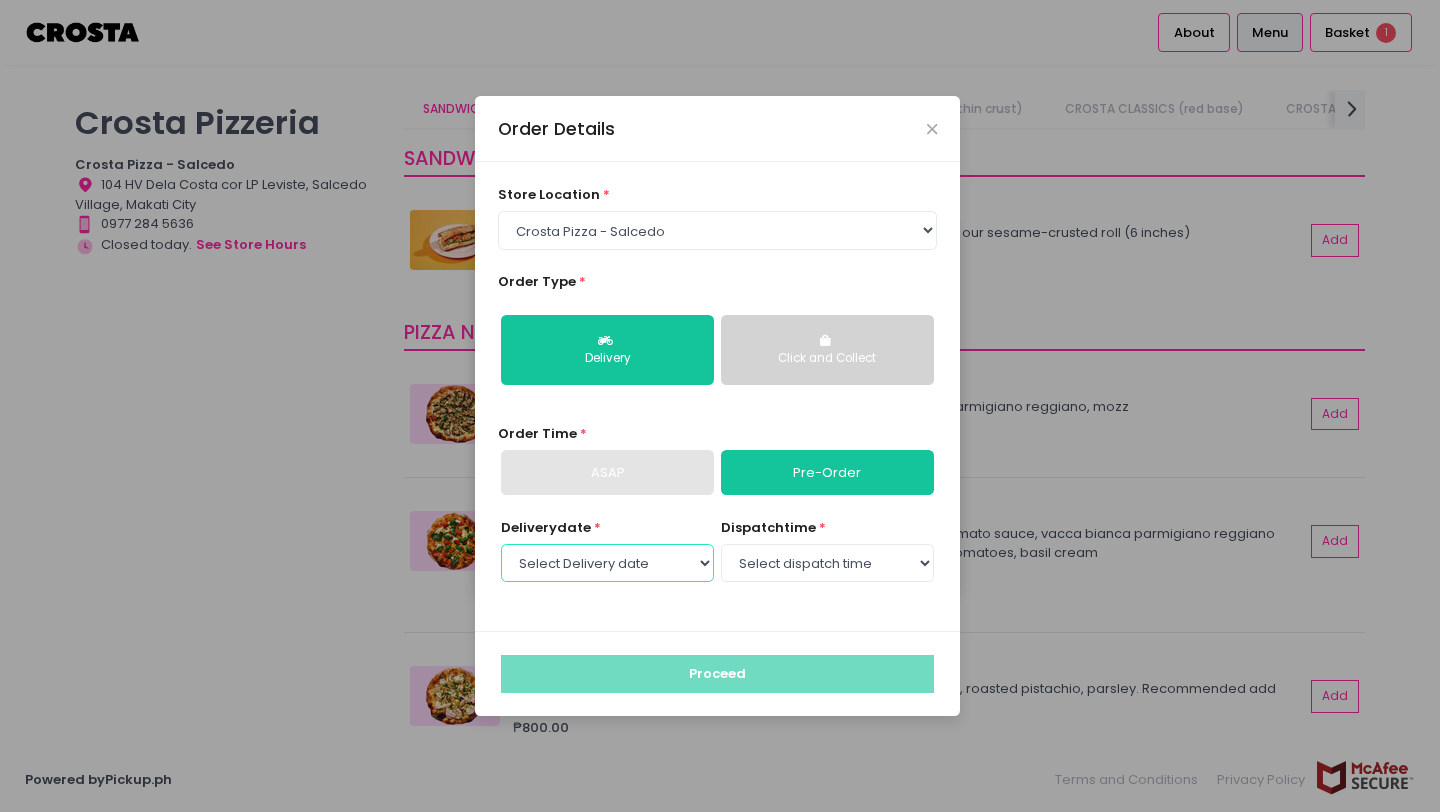 select on "2025-08-08" 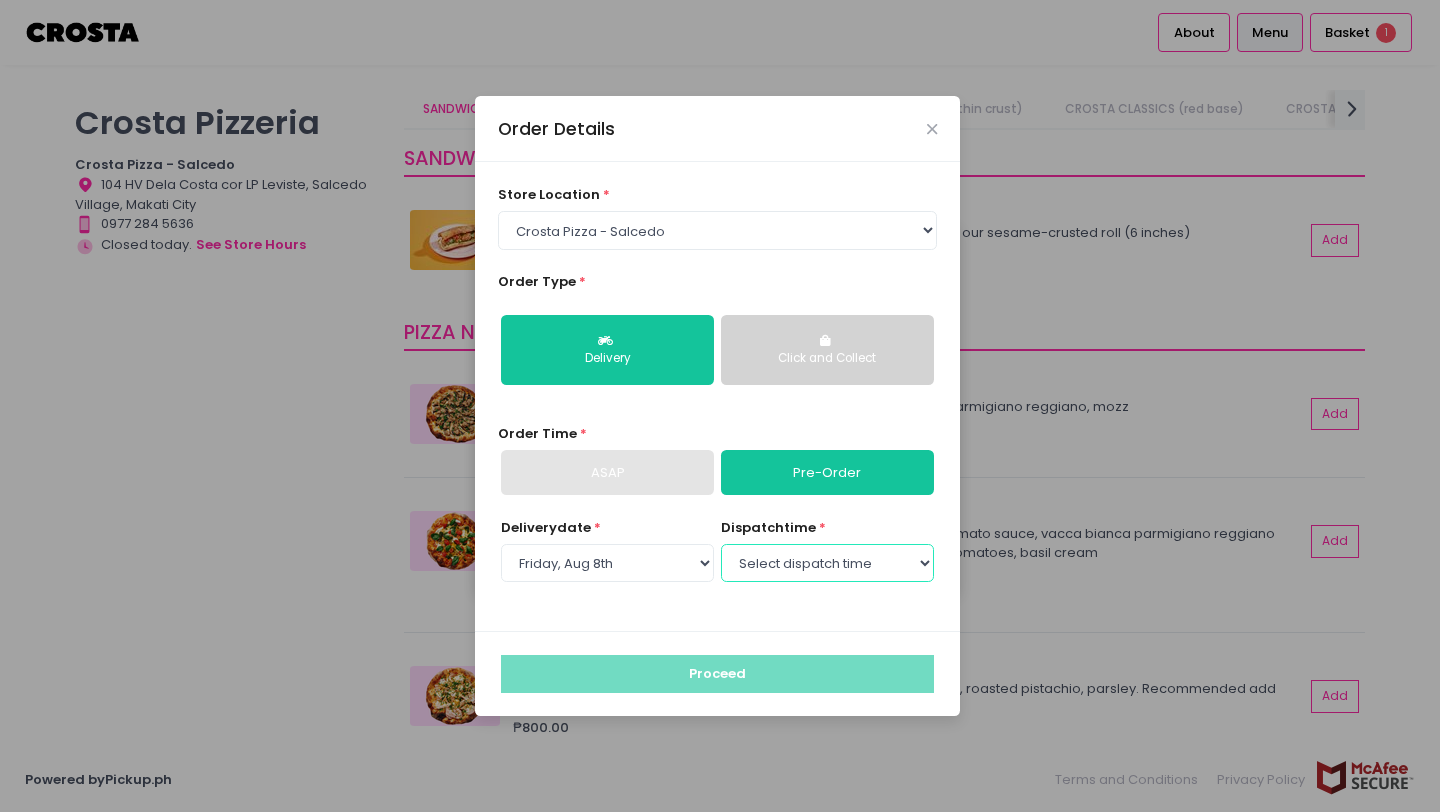 click on "Select dispatch time 12:00 PM - 12:30 PM 12:30 PM - 01:00 PM 01:00 PM - 01:30 PM 01:30 PM - 02:00 PM 02:00 PM - 02:30 PM 02:30 PM - 03:00 PM 03:00 PM - 03:30 PM 03:30 PM - 04:00 PM 04:00 PM - 04:30 PM 04:30 PM - 05:00 PM 05:00 PM - 05:30 PM 05:30 PM - 06:00 PM 06:00 PM - 06:30 PM 06:30 PM - 07:00 PM 07:00 PM - 07:30 PM 07:30 PM - 08:00 PM 08:00 PM - 08:30 PM 08:30 PM - 09:00 PM 09:00 PM - 09:30 PM 09:30 PM - 10:00 PM" at bounding box center (827, 563) 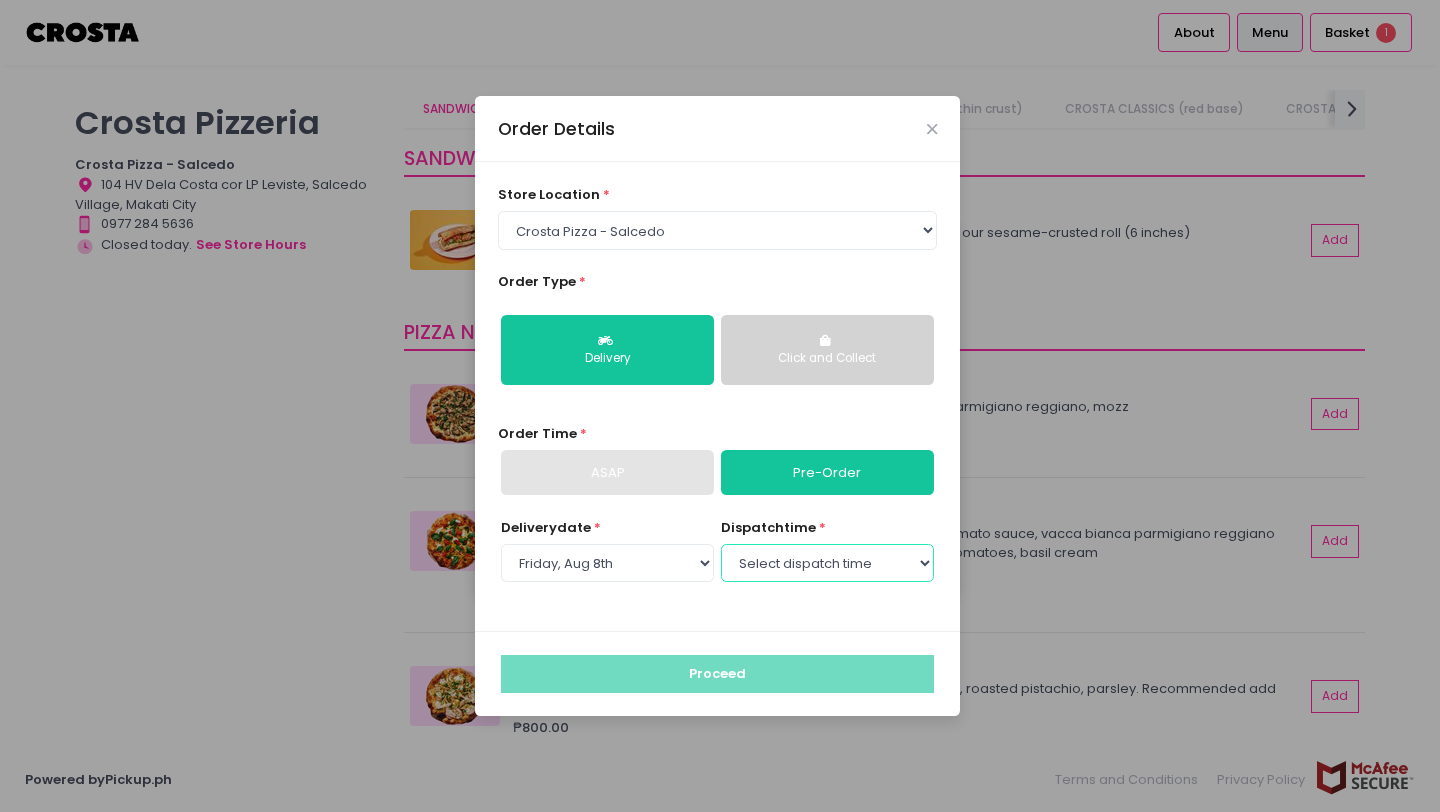 select on "12:00" 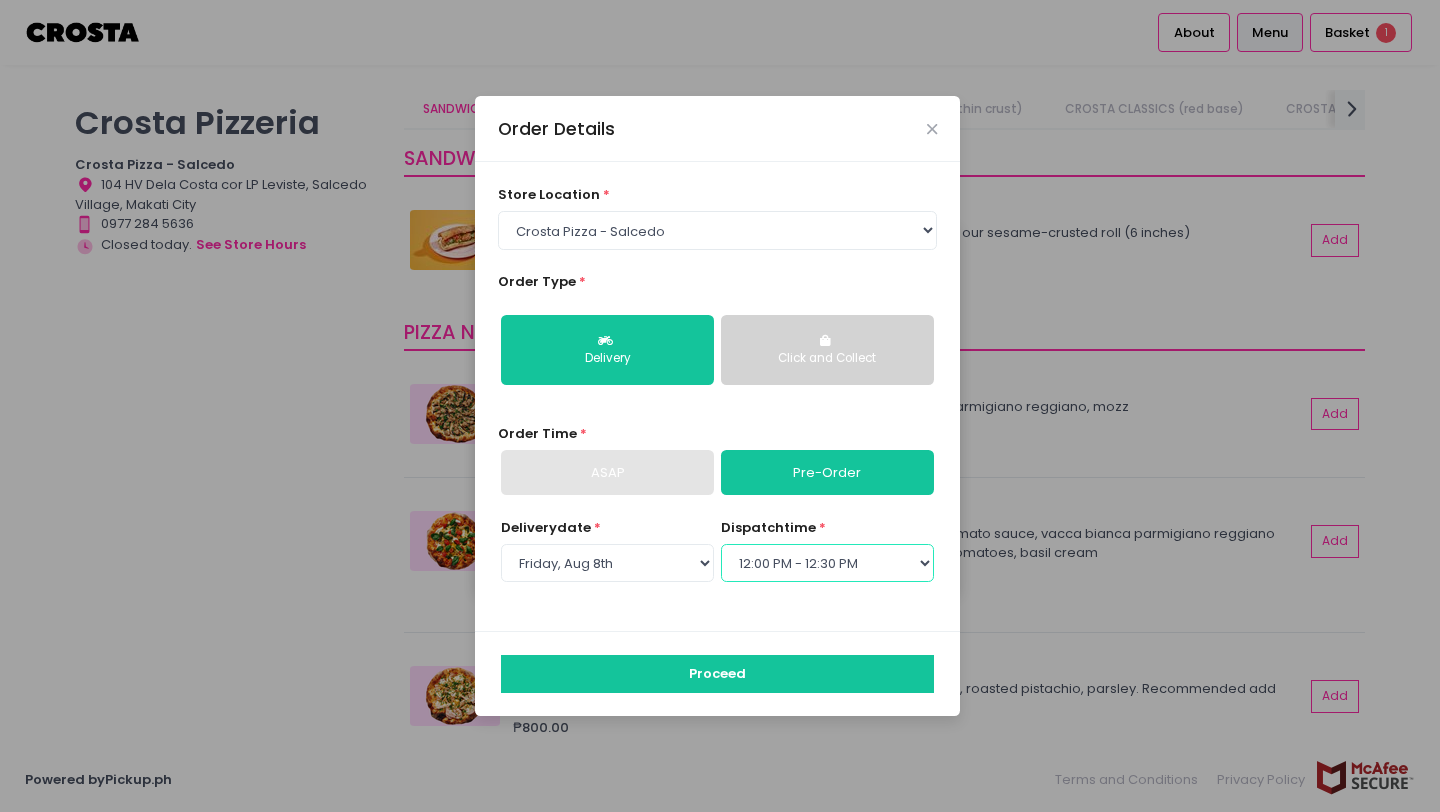 click on "Select dispatch time 12:00 PM - 12:30 PM 12:30 PM - 01:00 PM 01:00 PM - 01:30 PM 01:30 PM - 02:00 PM 02:00 PM - 02:30 PM 02:30 PM - 03:00 PM 03:00 PM - 03:30 PM 03:30 PM - 04:00 PM 04:00 PM - 04:30 PM 04:30 PM - 05:00 PM 05:00 PM - 05:30 PM 05:30 PM - 06:00 PM 06:00 PM - 06:30 PM 06:30 PM - 07:00 PM 07:00 PM - 07:30 PM 07:30 PM - 08:00 PM 08:00 PM - 08:30 PM 08:30 PM - 09:00 PM 09:00 PM - 09:30 PM 09:30 PM - 10:00 PM" at bounding box center (827, 563) 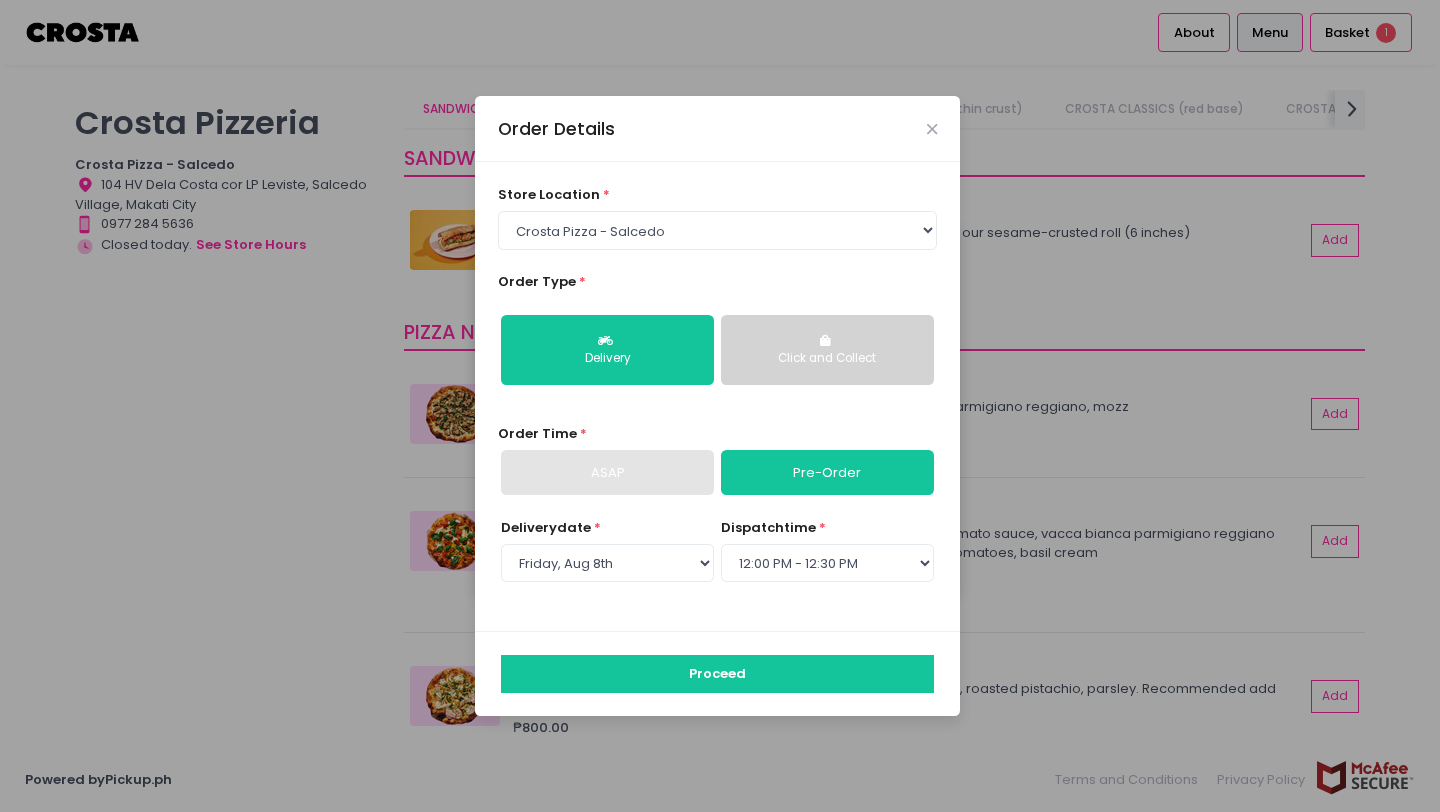 click on "Click and Collect" at bounding box center (827, 359) 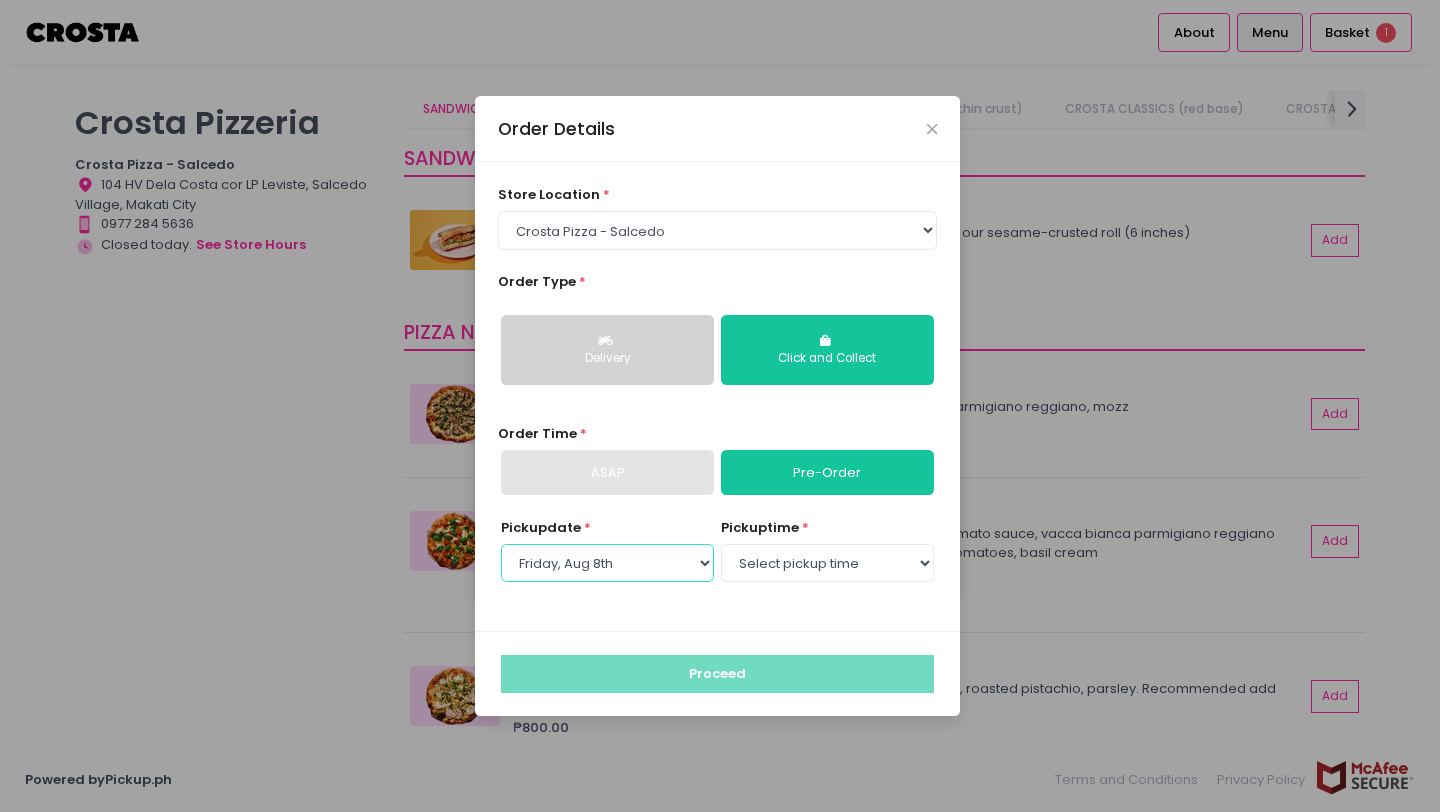 click on "Select Pickup date Friday, Aug 8th Saturday, Aug 9th" at bounding box center (607, 563) 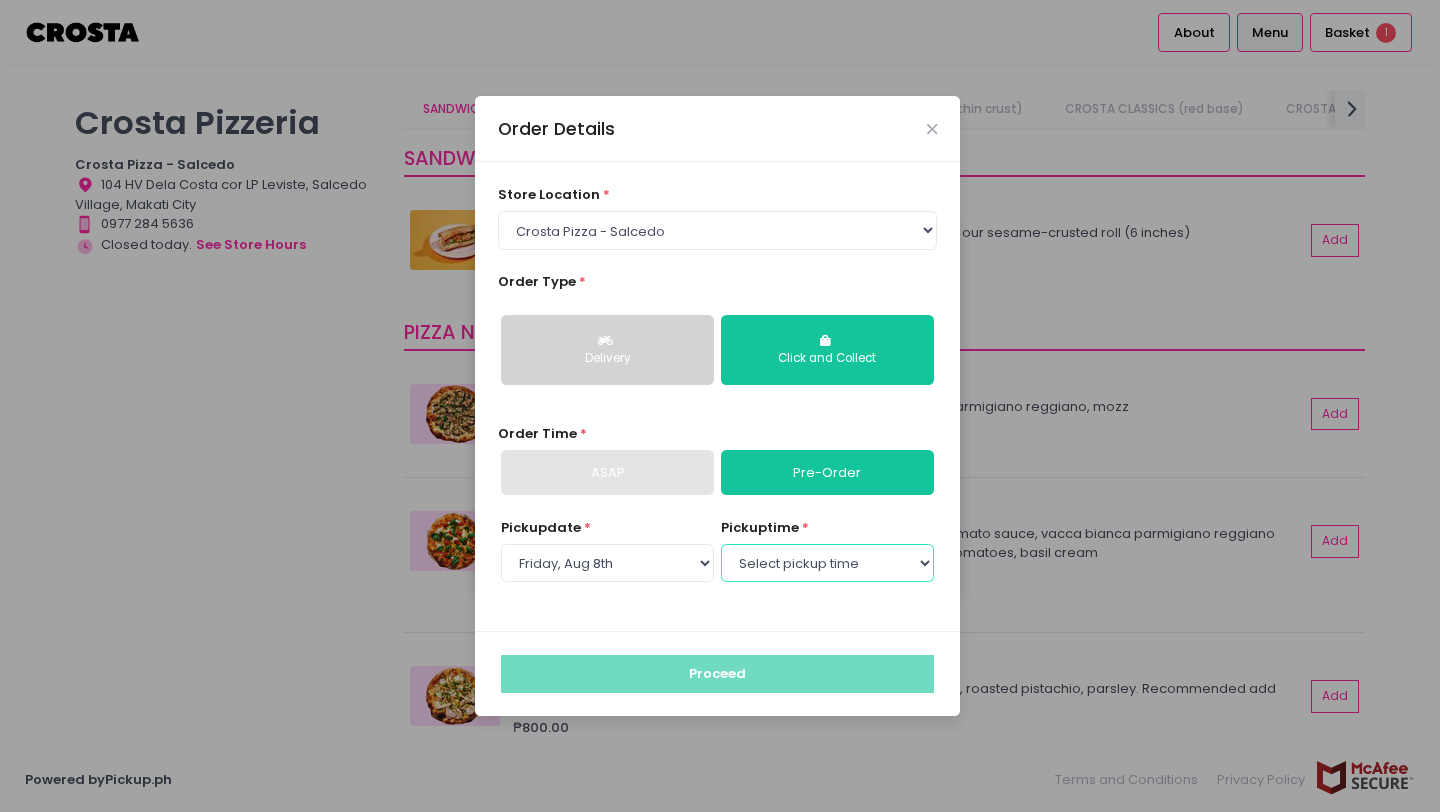 click on "Select pickup time 12:00 PM - 12:30 PM 12:30 PM - 01:00 PM 01:00 PM - 01:30 PM 01:30 PM - 02:00 PM 02:00 PM - 02:30 PM 02:30 PM - 03:00 PM 03:00 PM - 03:30 PM 03:30 PM - 04:00 PM 04:00 PM - 04:30 PM 04:30 PM - 05:00 PM 05:00 PM - 05:30 PM 05:30 PM - 06:00 PM 06:00 PM - 06:30 PM 06:30 PM - 07:00 PM 07:00 PM - 07:30 PM 07:30 PM - 08:00 PM 08:00 PM - 08:30 PM 08:30 PM - 09:00 PM 09:00 PM - 09:30 PM 09:30 PM - 10:00 PM" at bounding box center (827, 563) 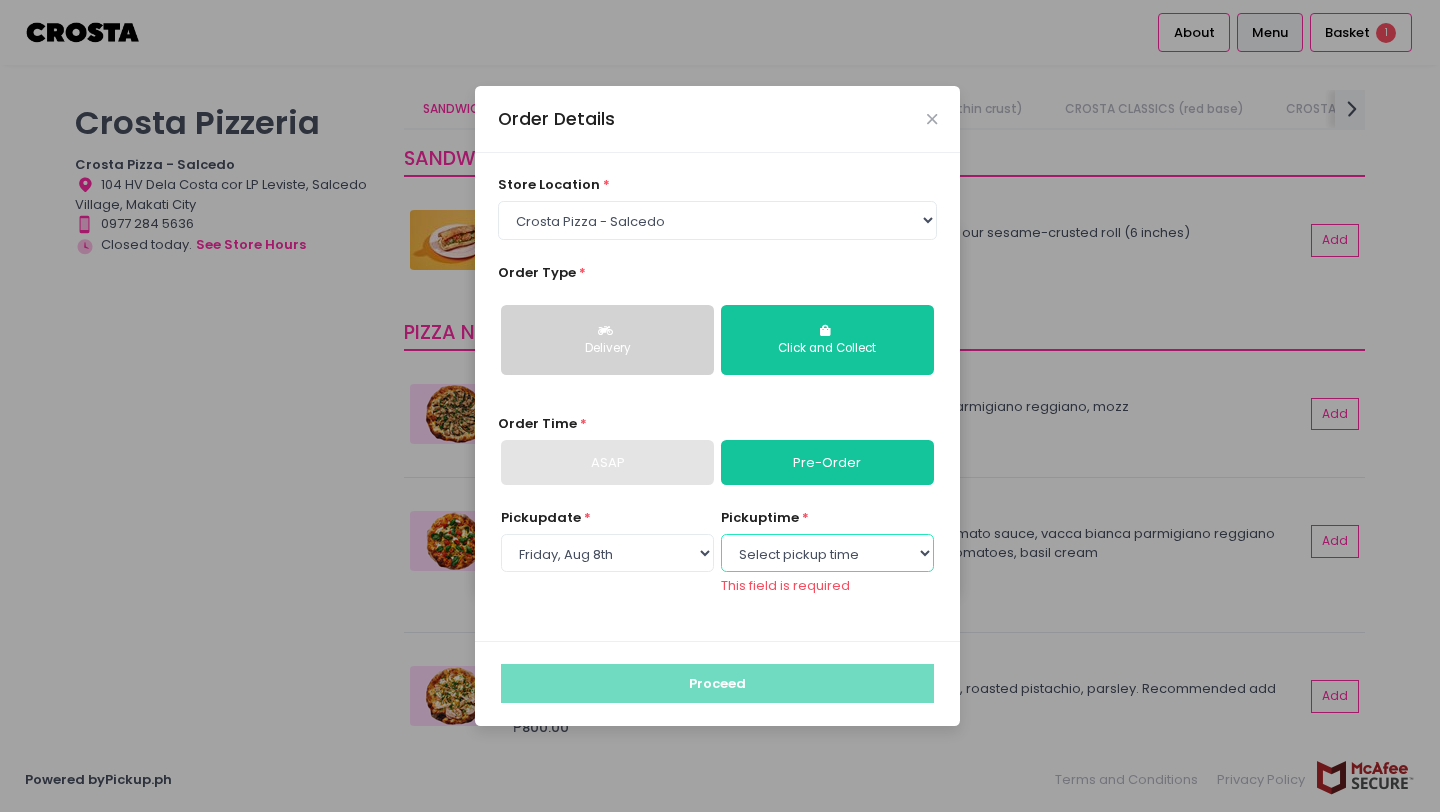 select on "12:00" 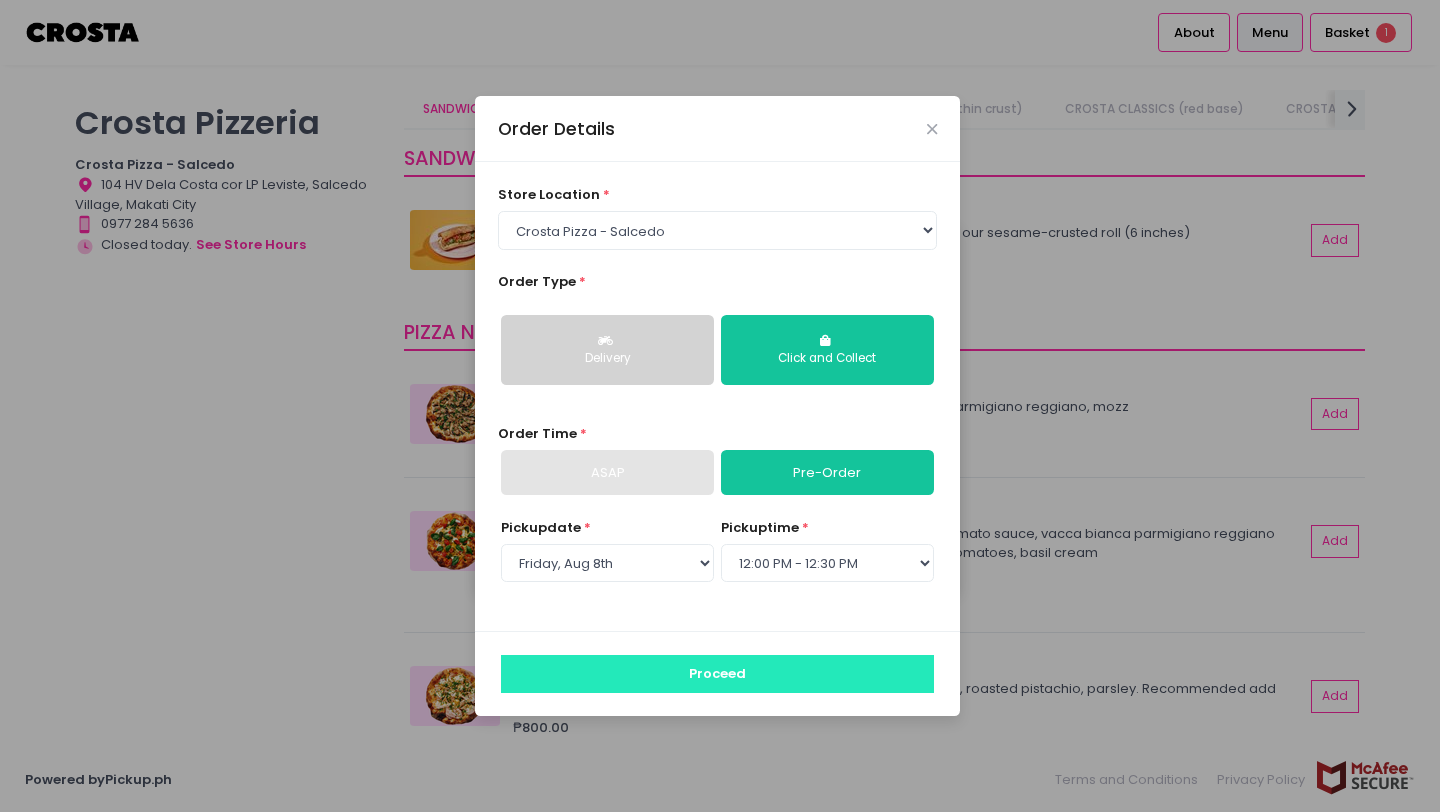 click on "Proceed" at bounding box center [717, 674] 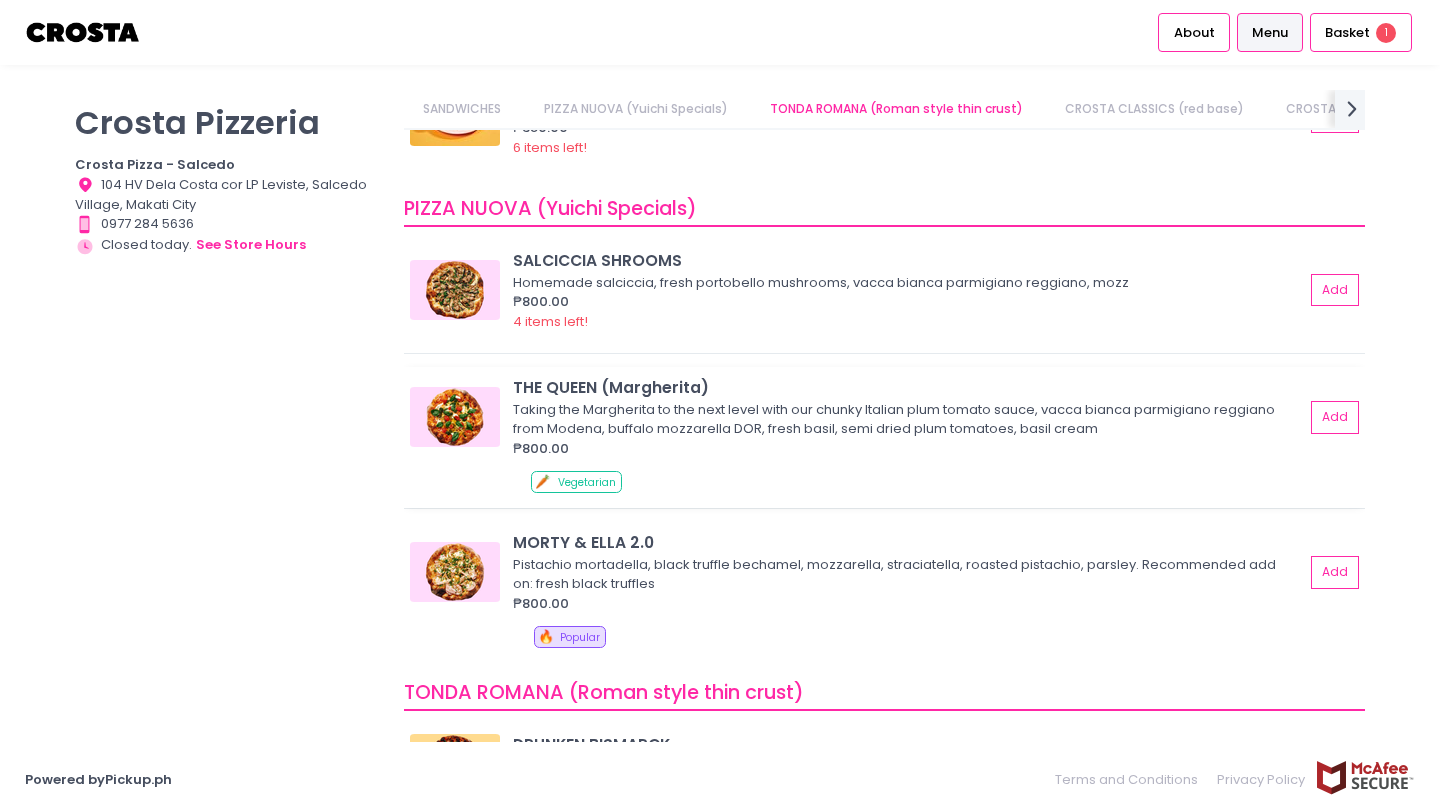 scroll, scrollTop: 0, scrollLeft: 0, axis: both 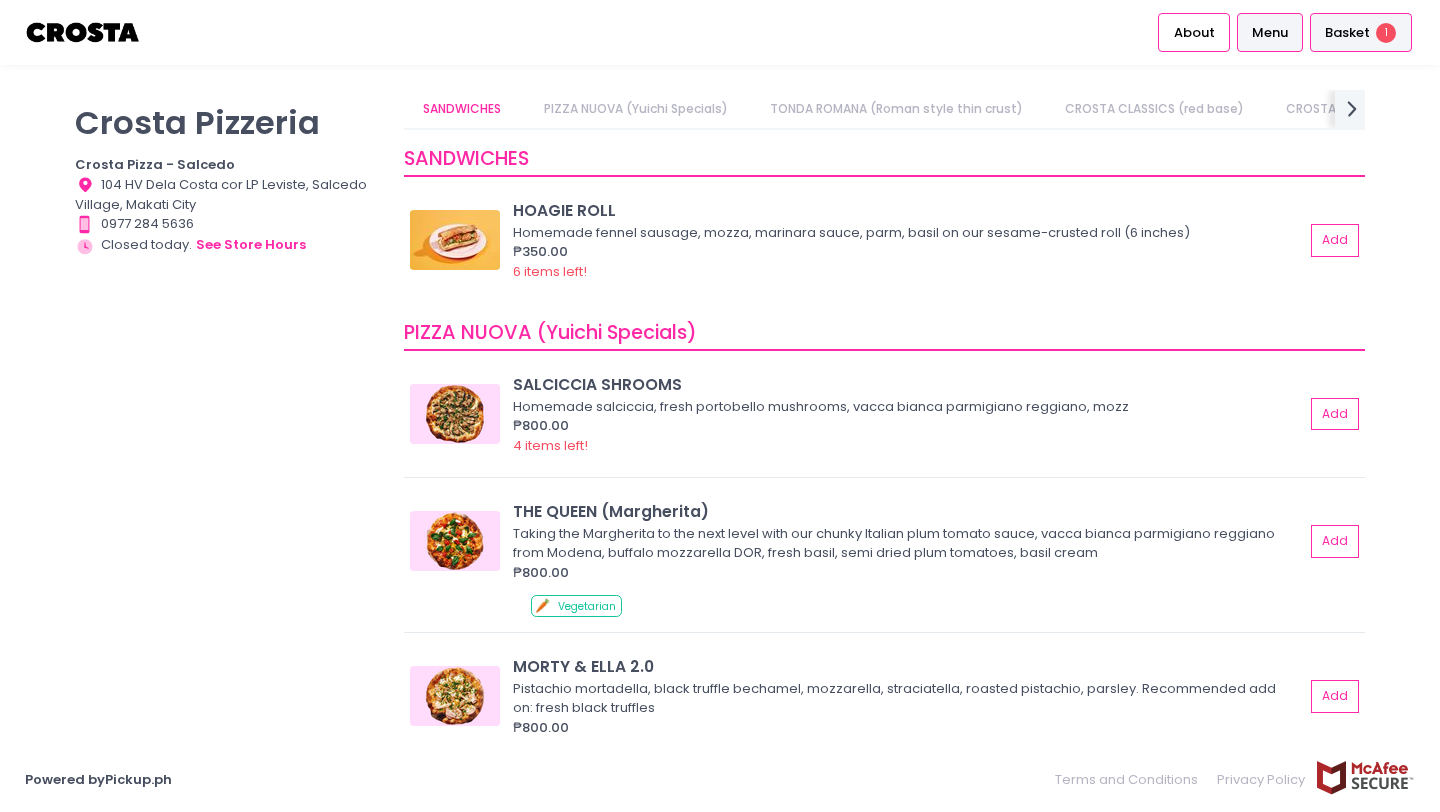 click on "1" at bounding box center [1386, 33] 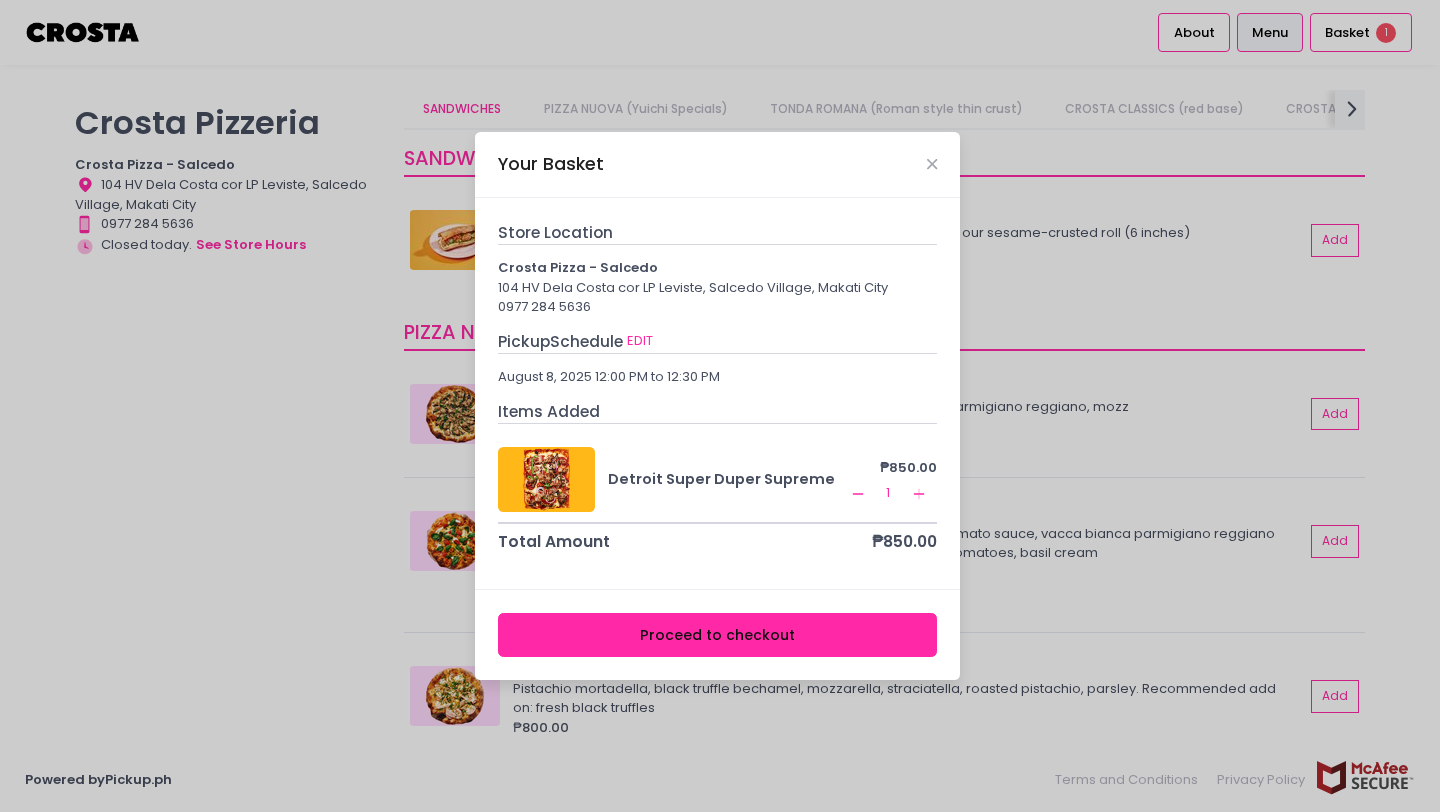 click on "Proceed to checkout" at bounding box center [718, 635] 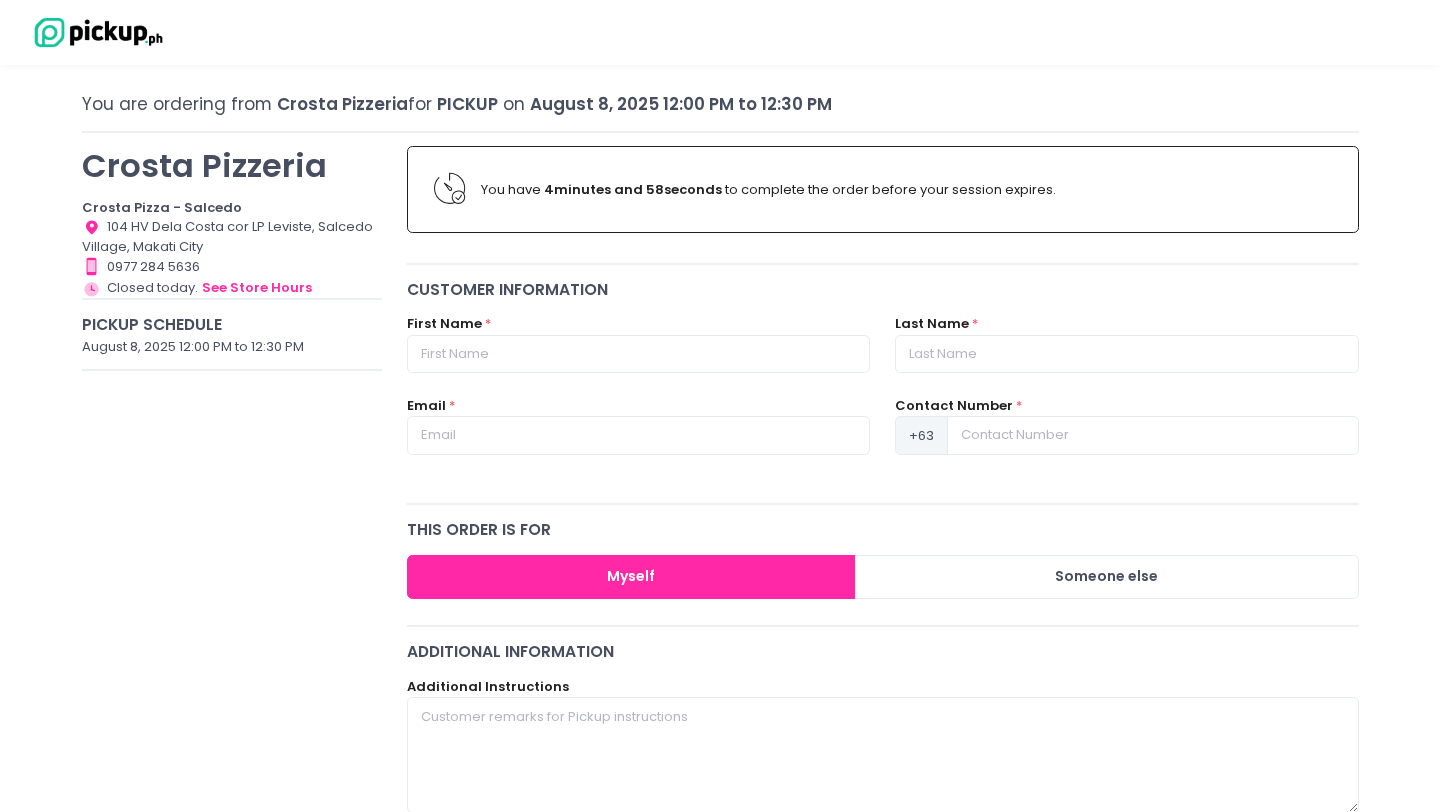 scroll, scrollTop: 102, scrollLeft: 0, axis: vertical 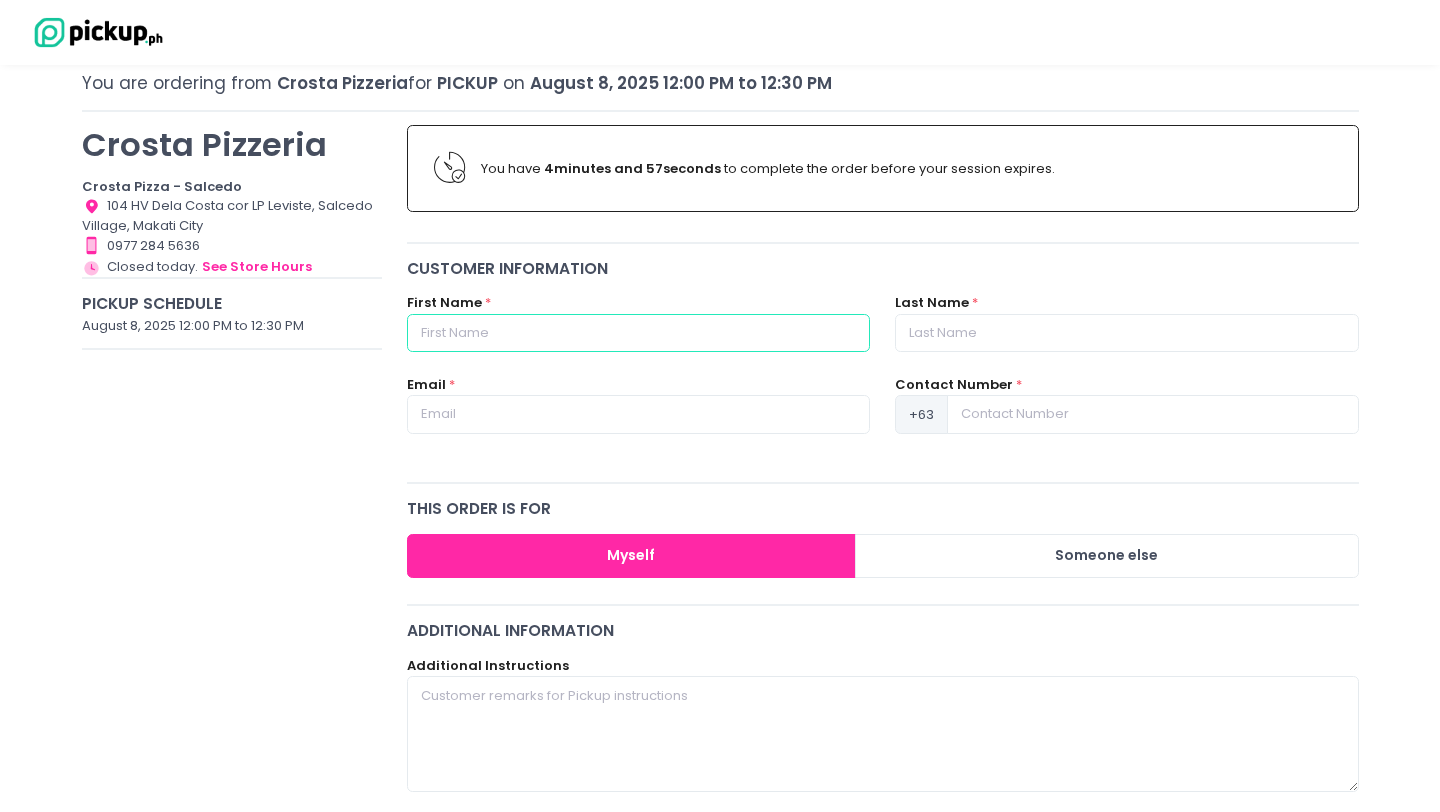 click at bounding box center [638, 333] 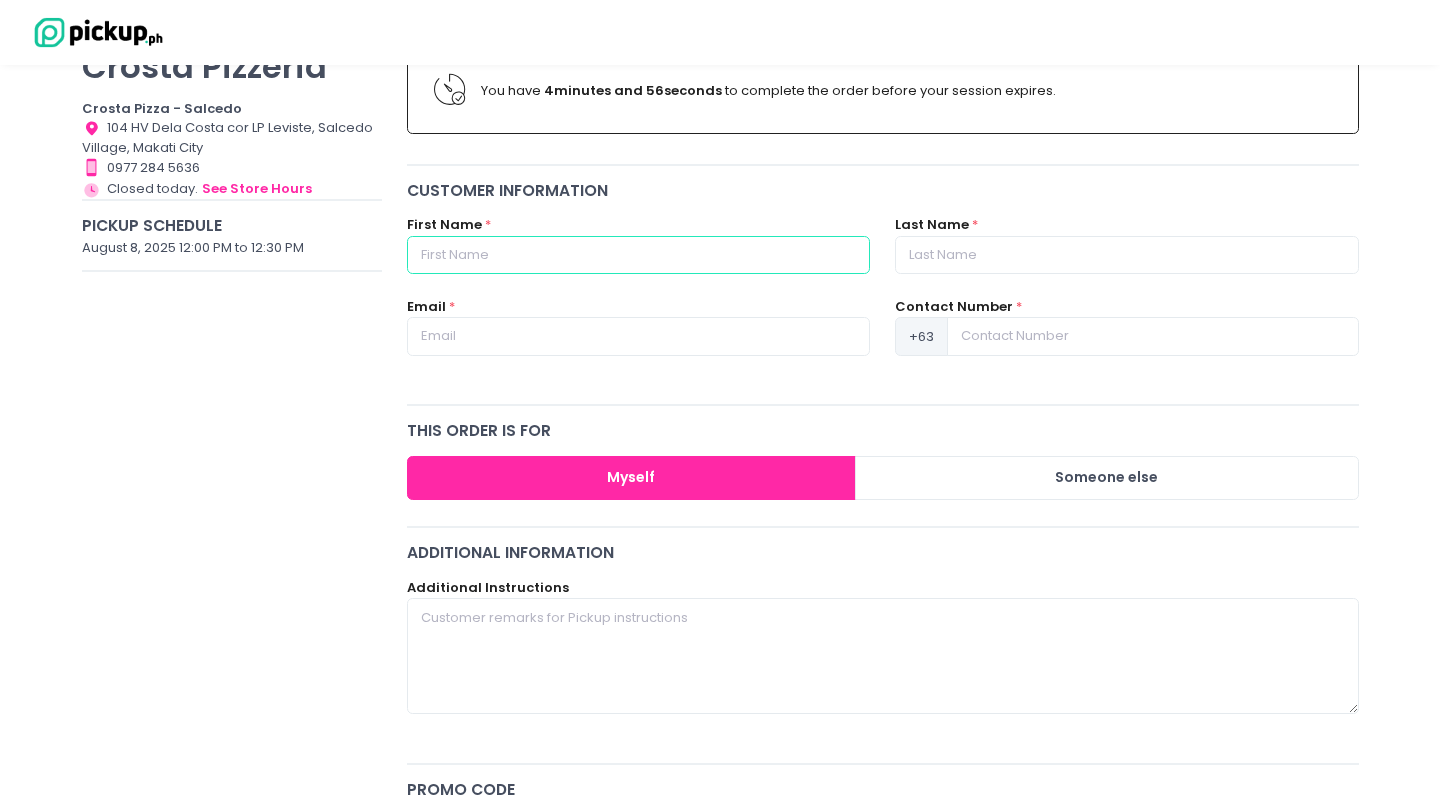 scroll, scrollTop: 188, scrollLeft: 0, axis: vertical 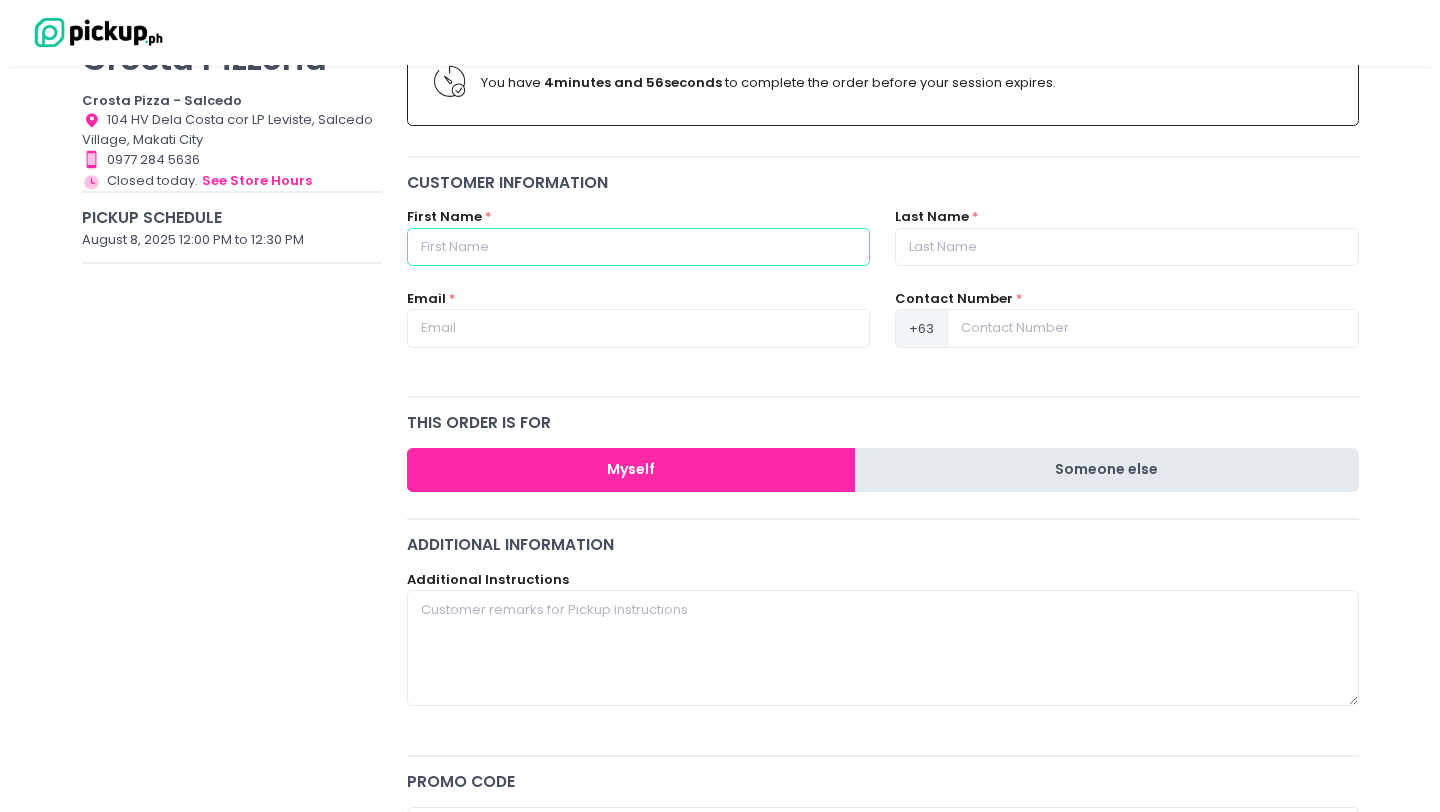 click on "Someone else" at bounding box center [1107, 470] 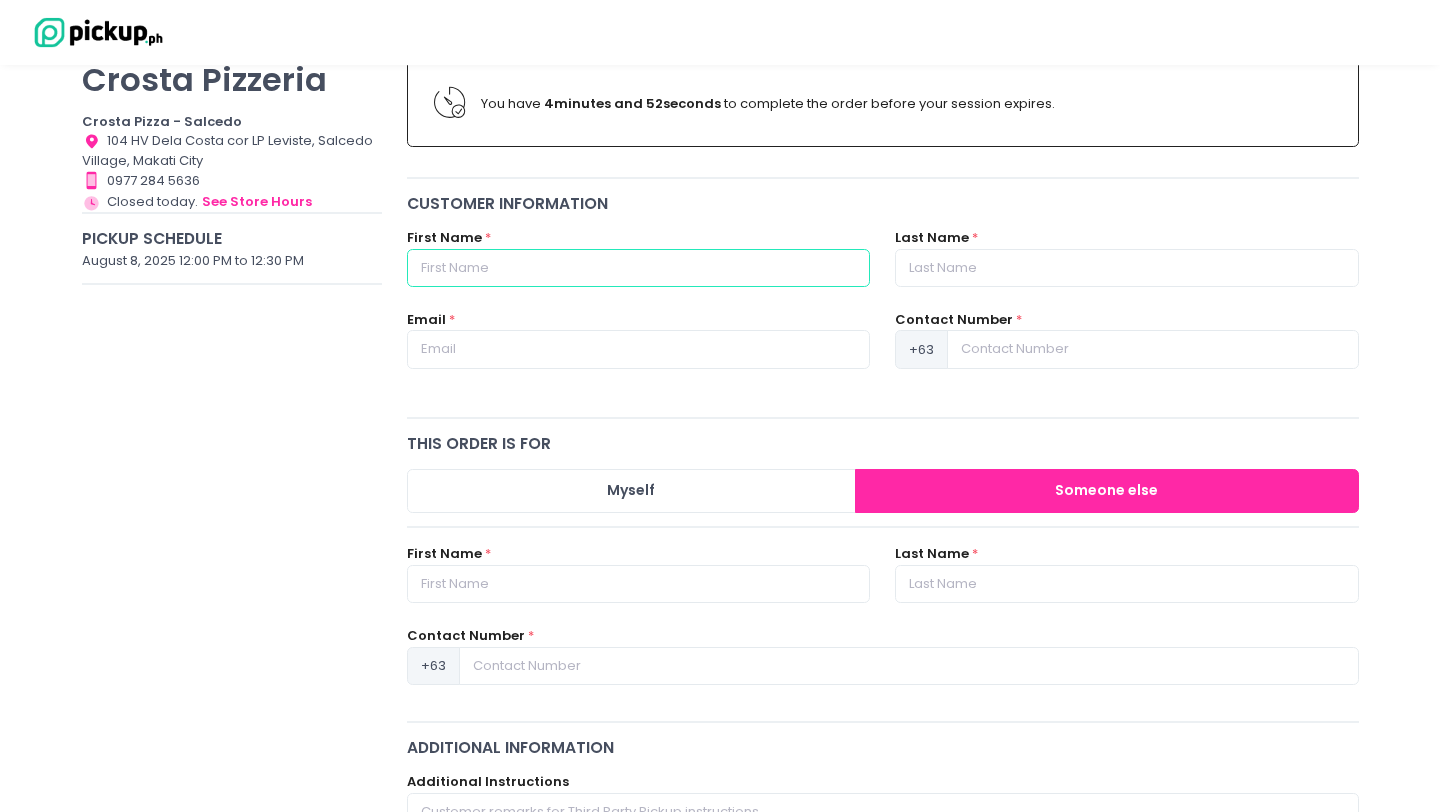 scroll, scrollTop: 161, scrollLeft: 0, axis: vertical 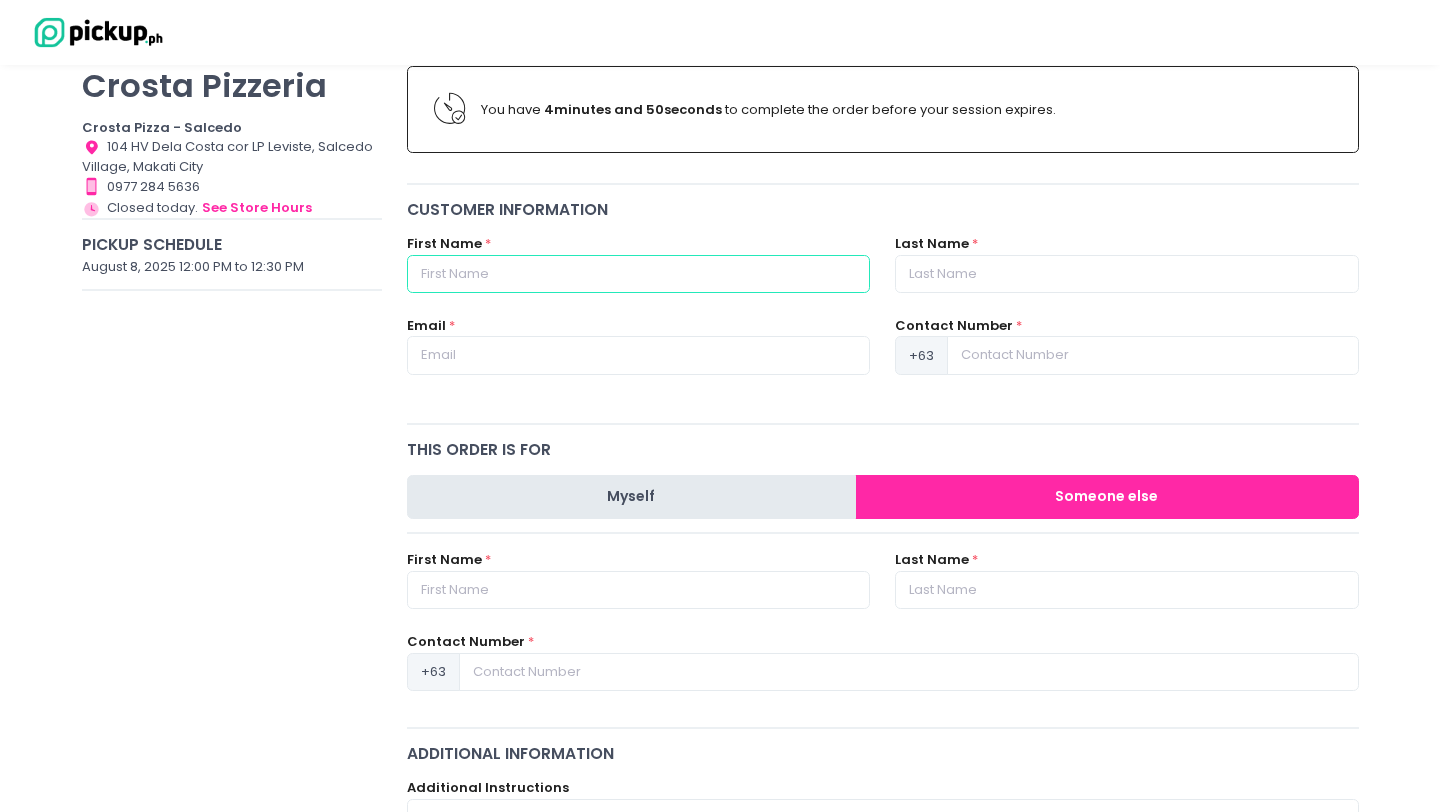 click on "Myself" at bounding box center (631, 497) 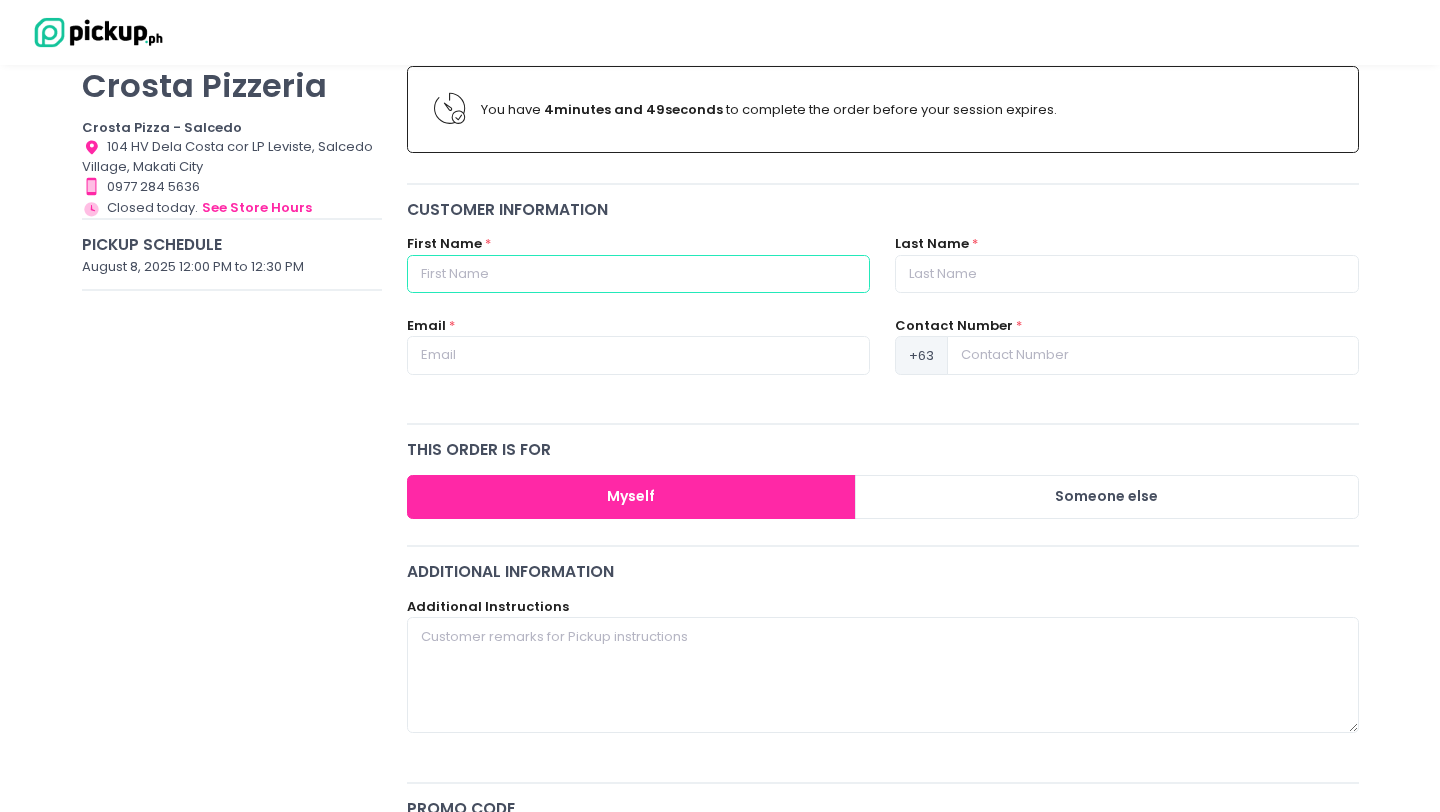 click at bounding box center (638, 274) 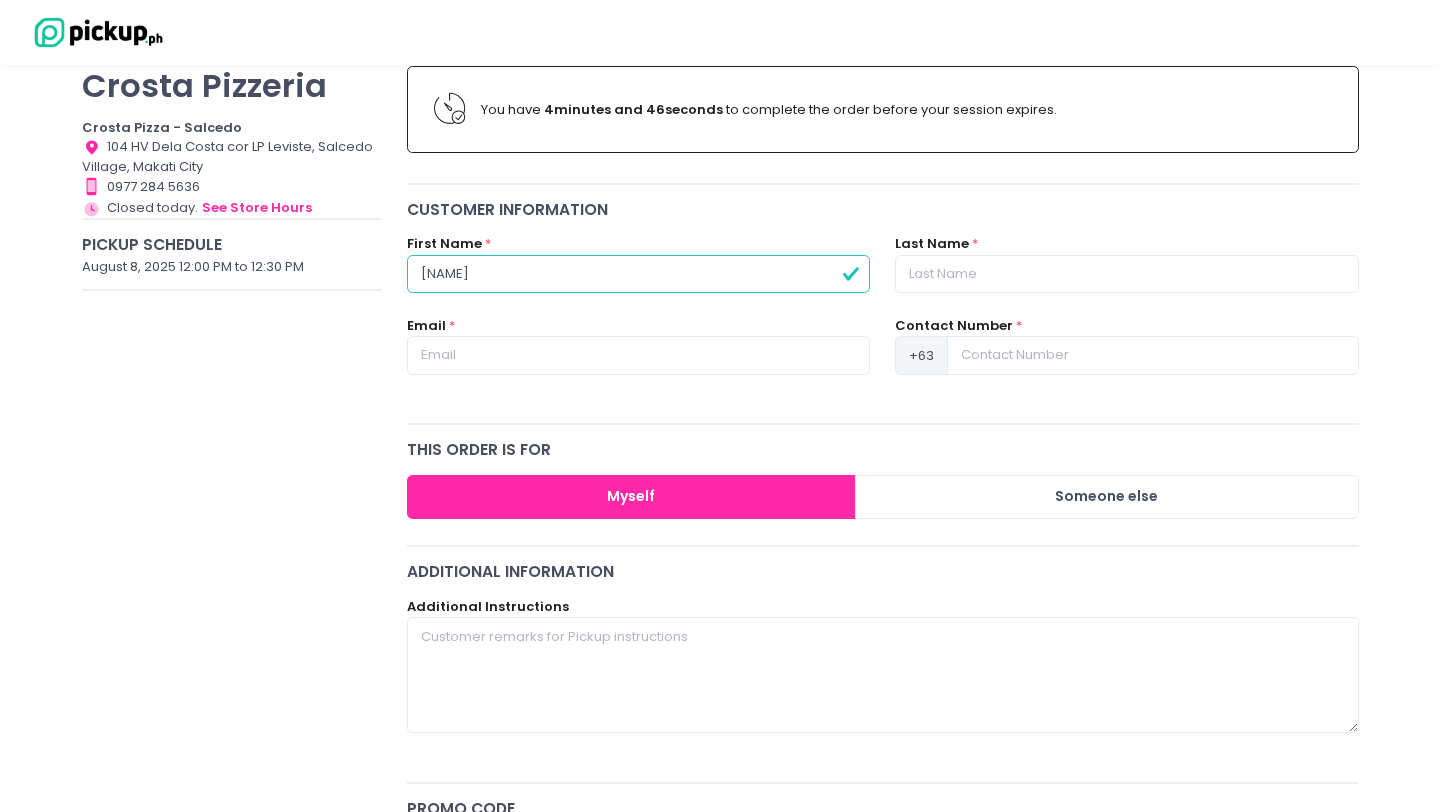 type on "[NAME]" 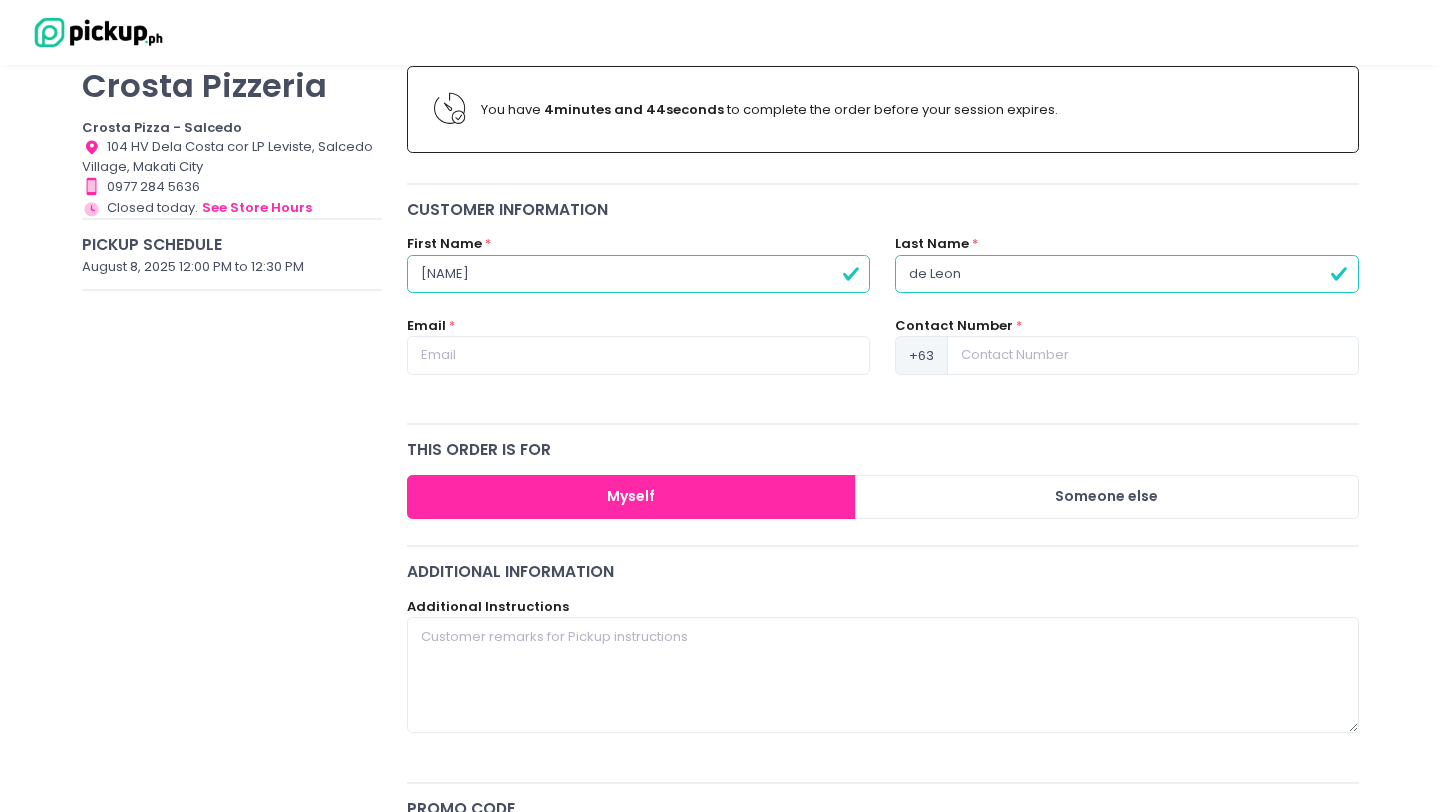 type on "de Leon" 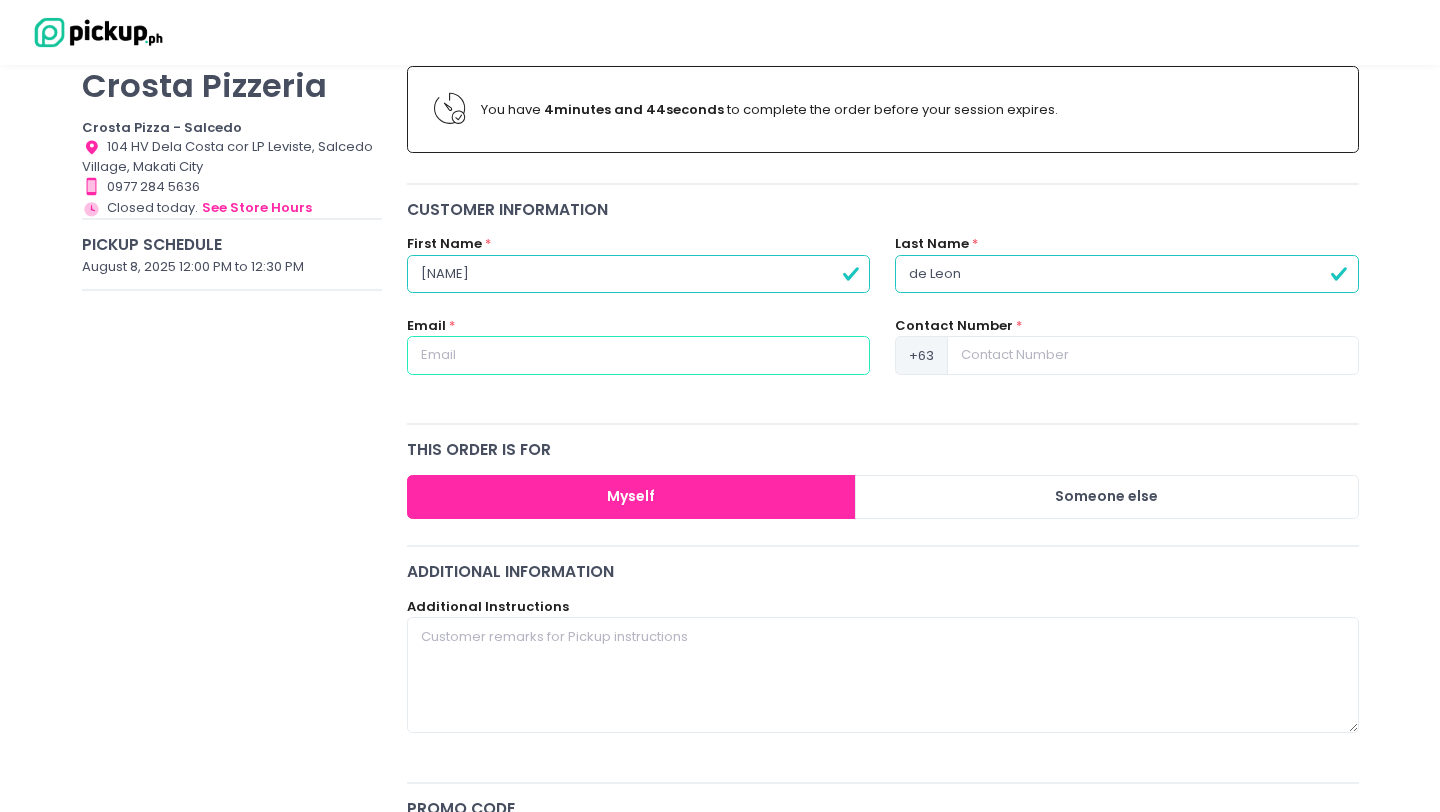 click at bounding box center (638, 355) 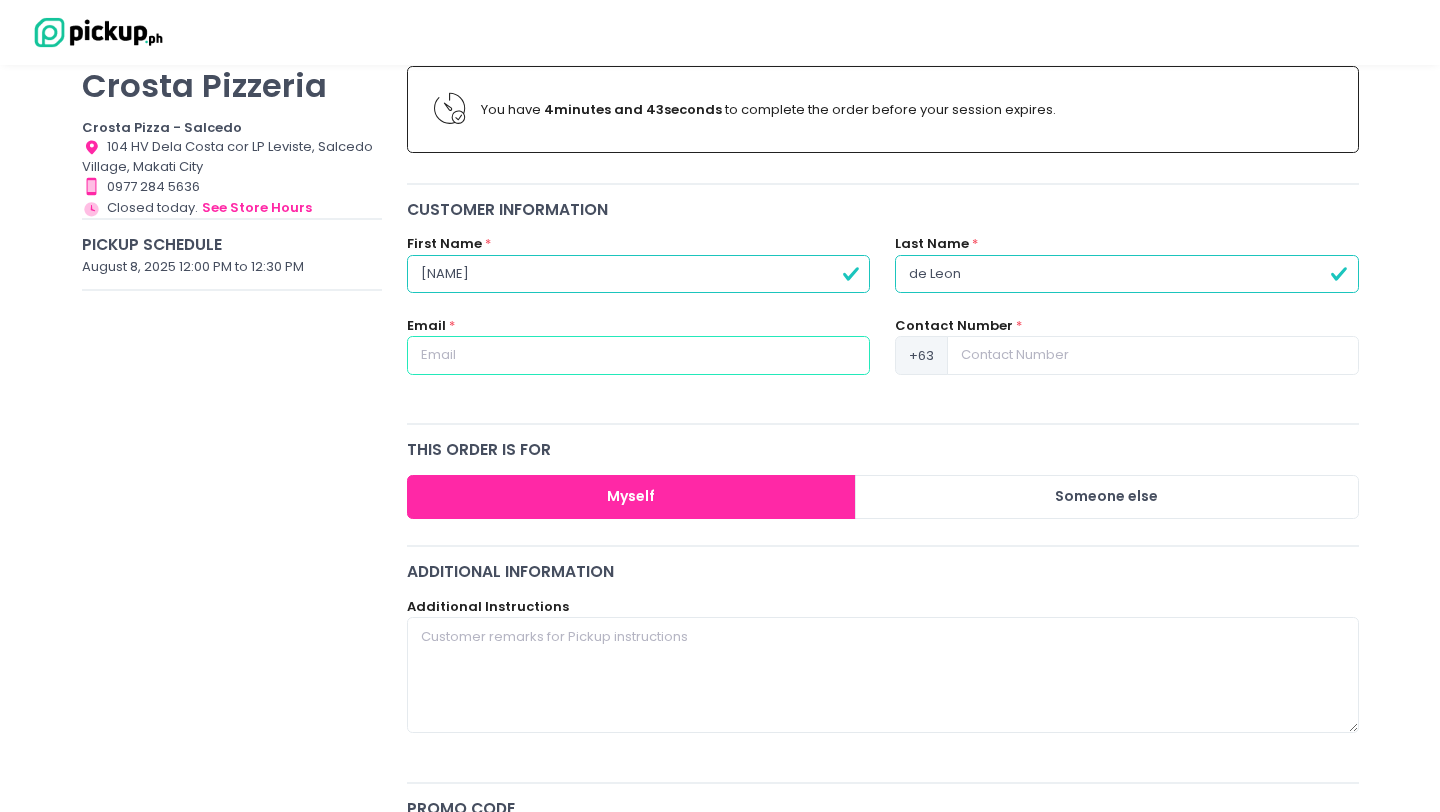 type on "[FIRST][LAST]@[EXAMPLE.COM]" 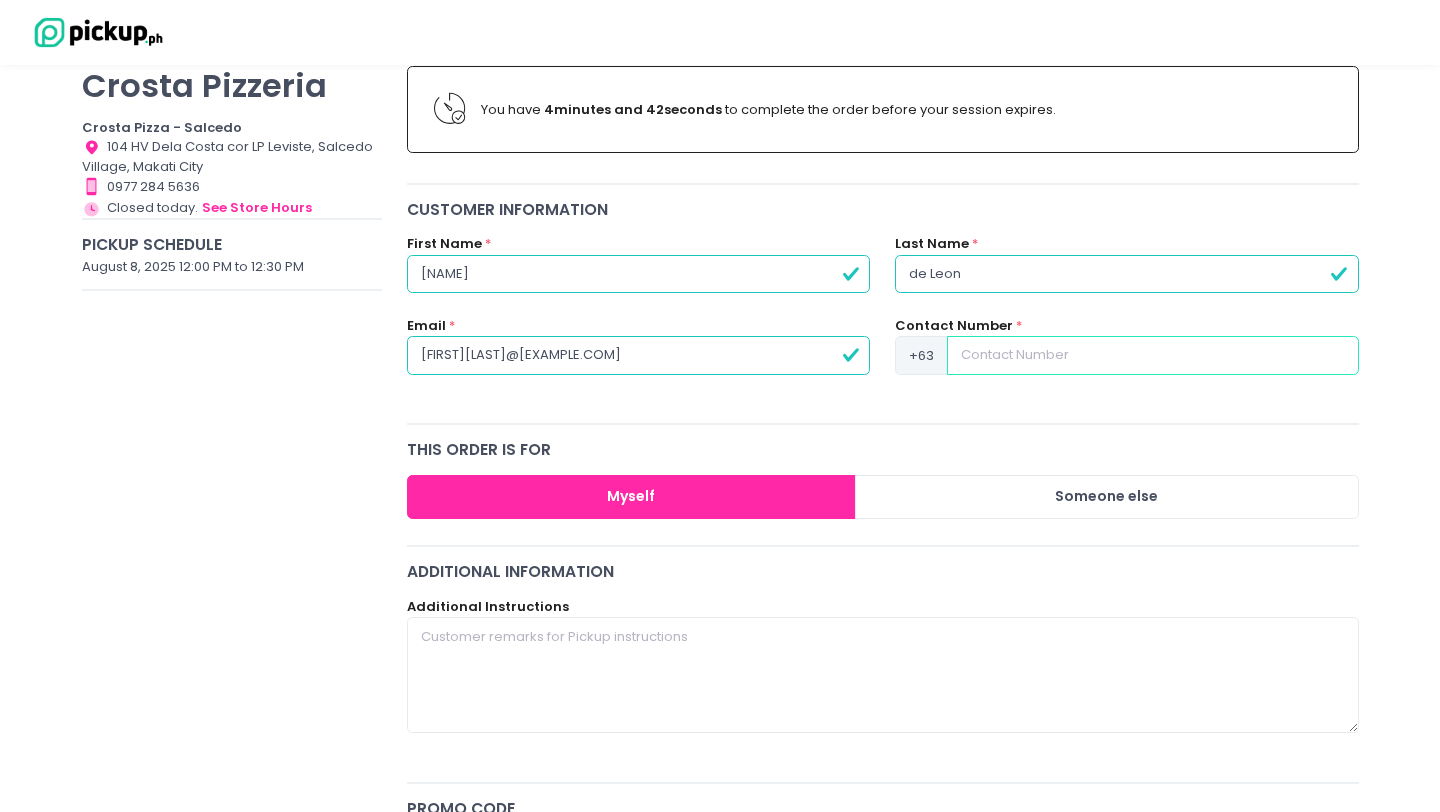 click at bounding box center [1152, 355] 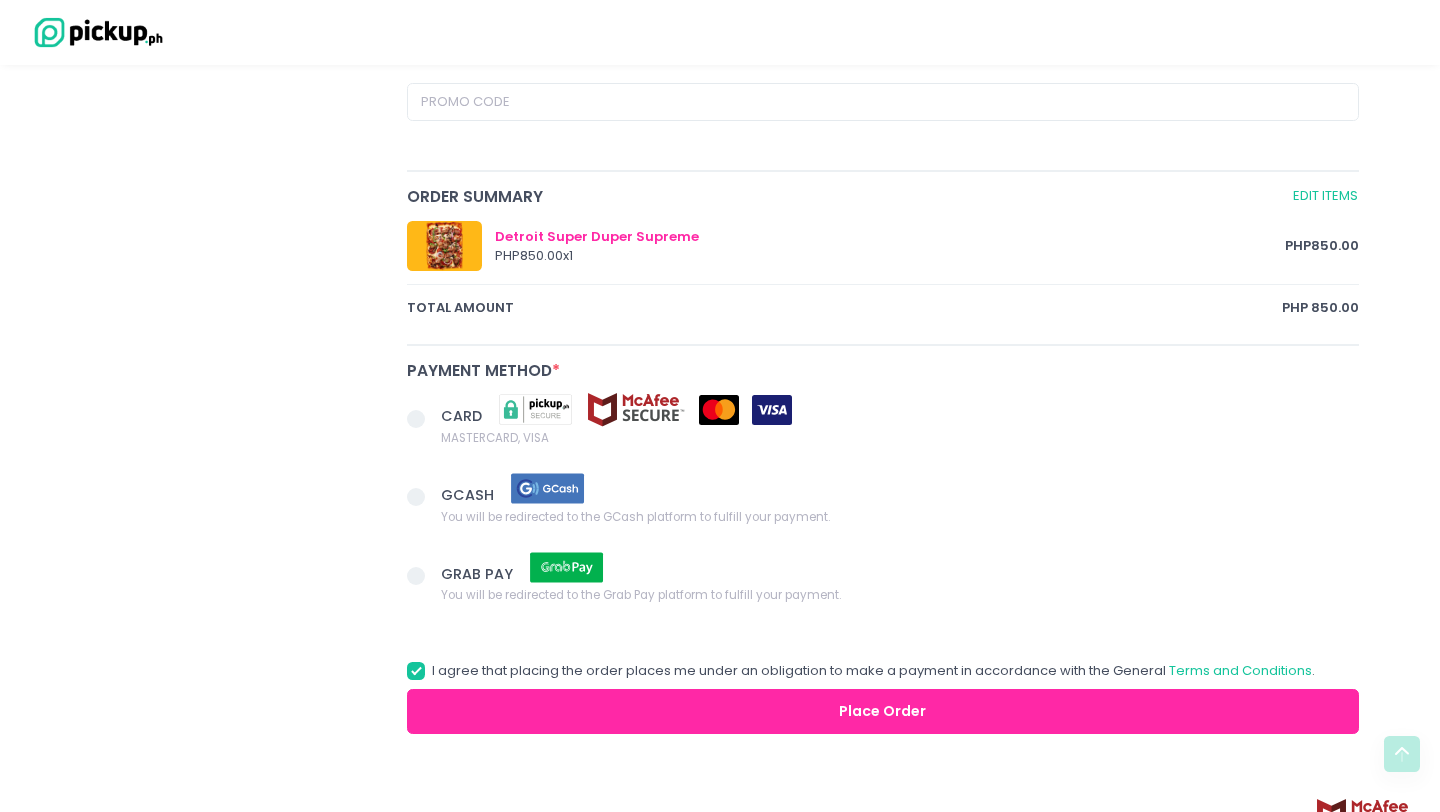 scroll, scrollTop: 943, scrollLeft: 0, axis: vertical 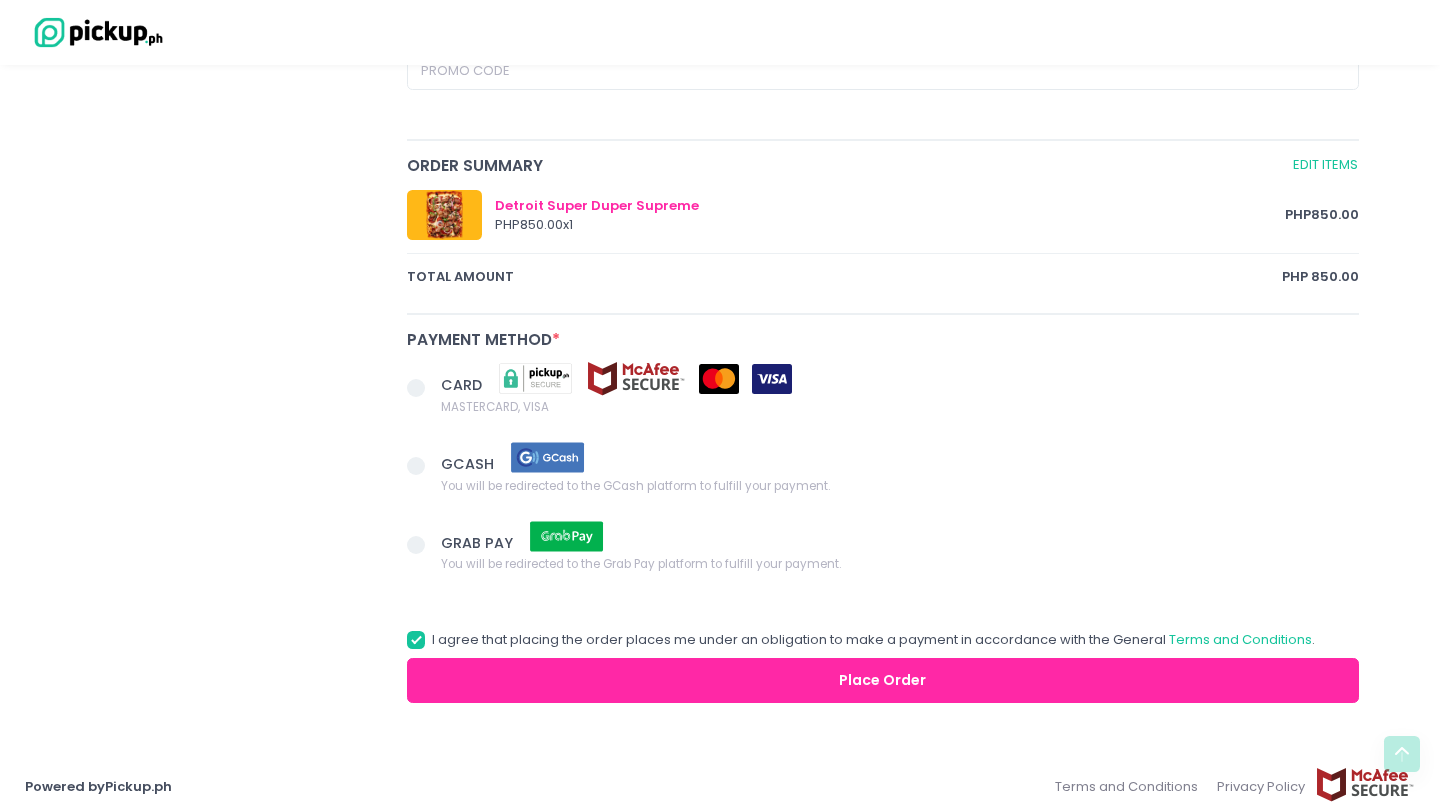 type on "[PHONE]" 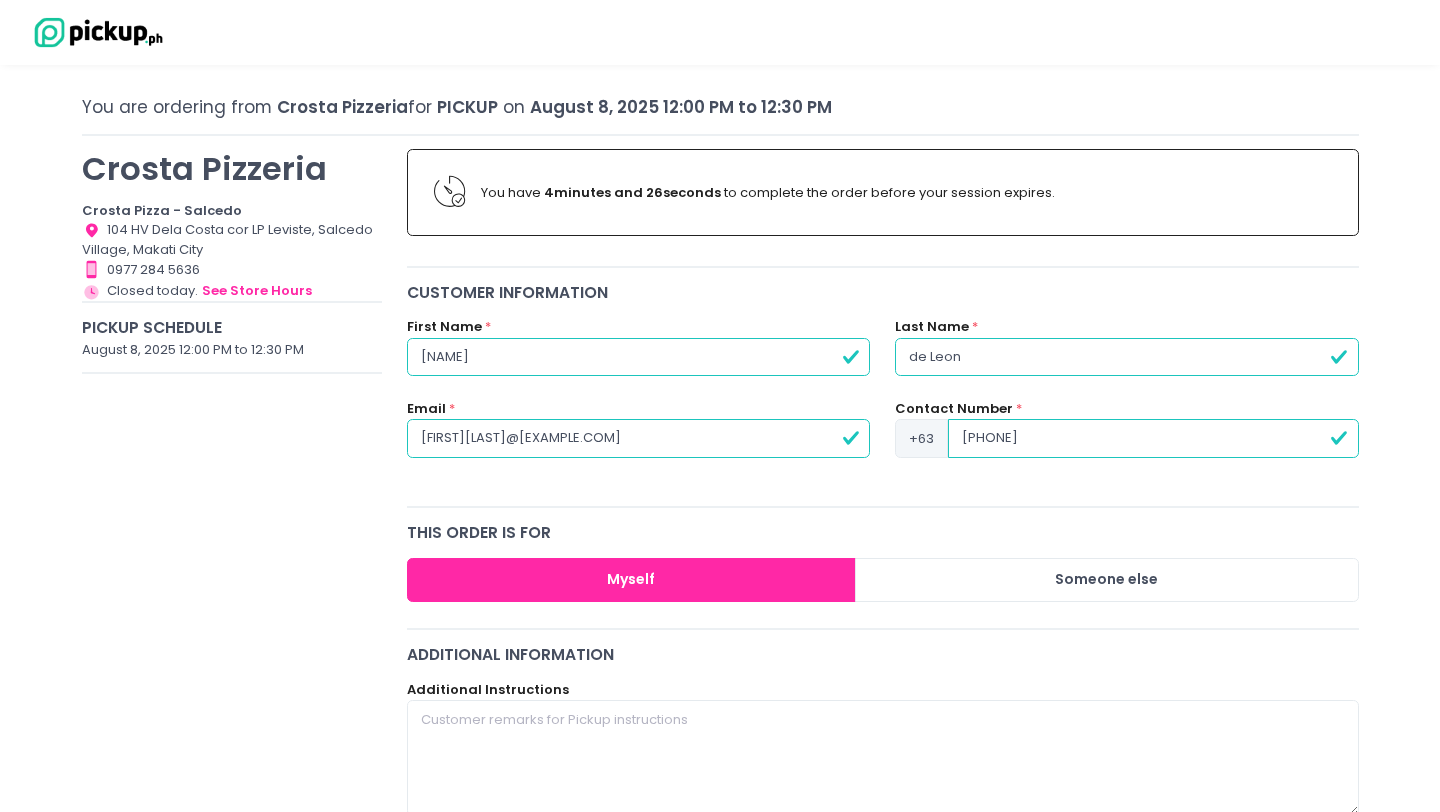 scroll, scrollTop: 0, scrollLeft: 0, axis: both 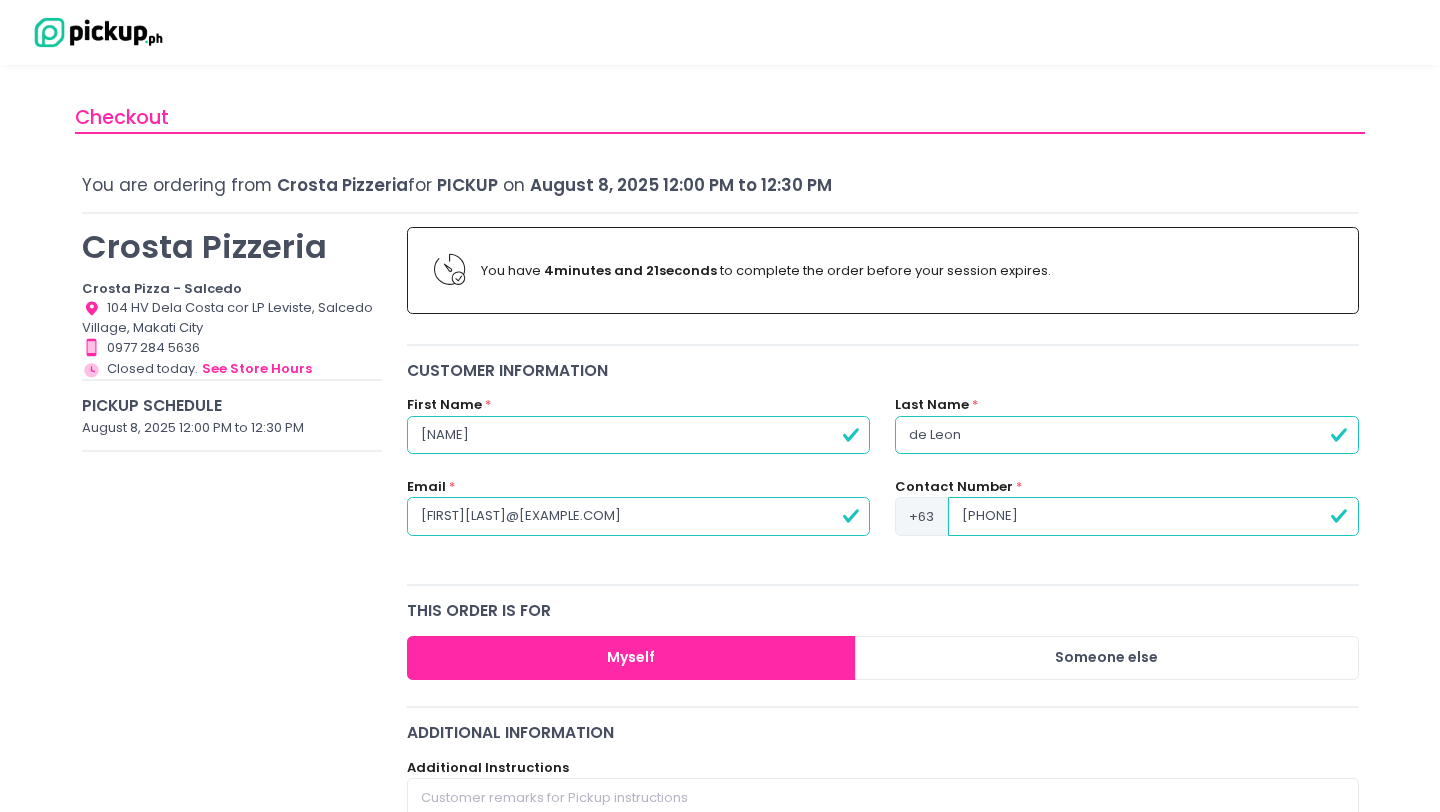 radio on "true" 